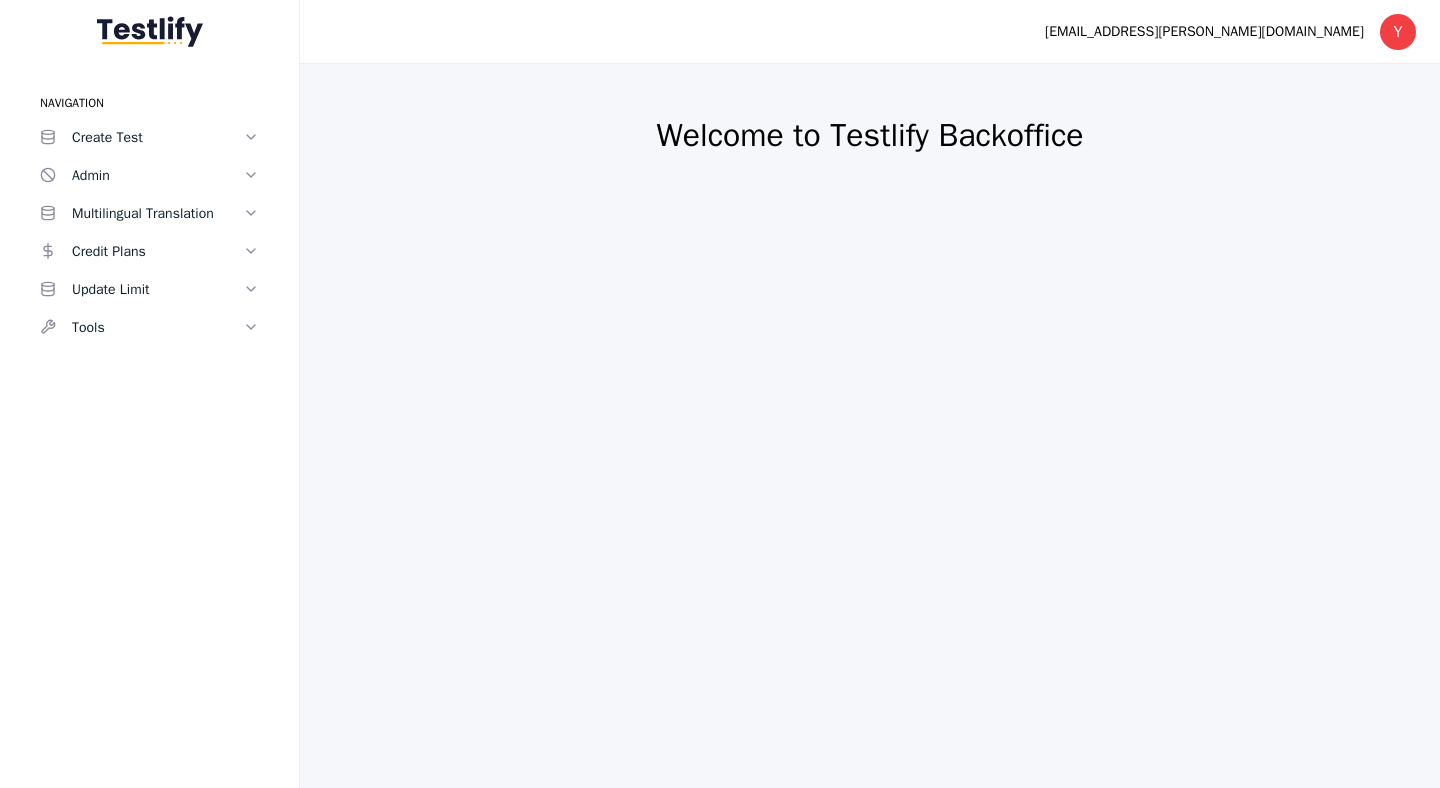 scroll, scrollTop: 0, scrollLeft: 0, axis: both 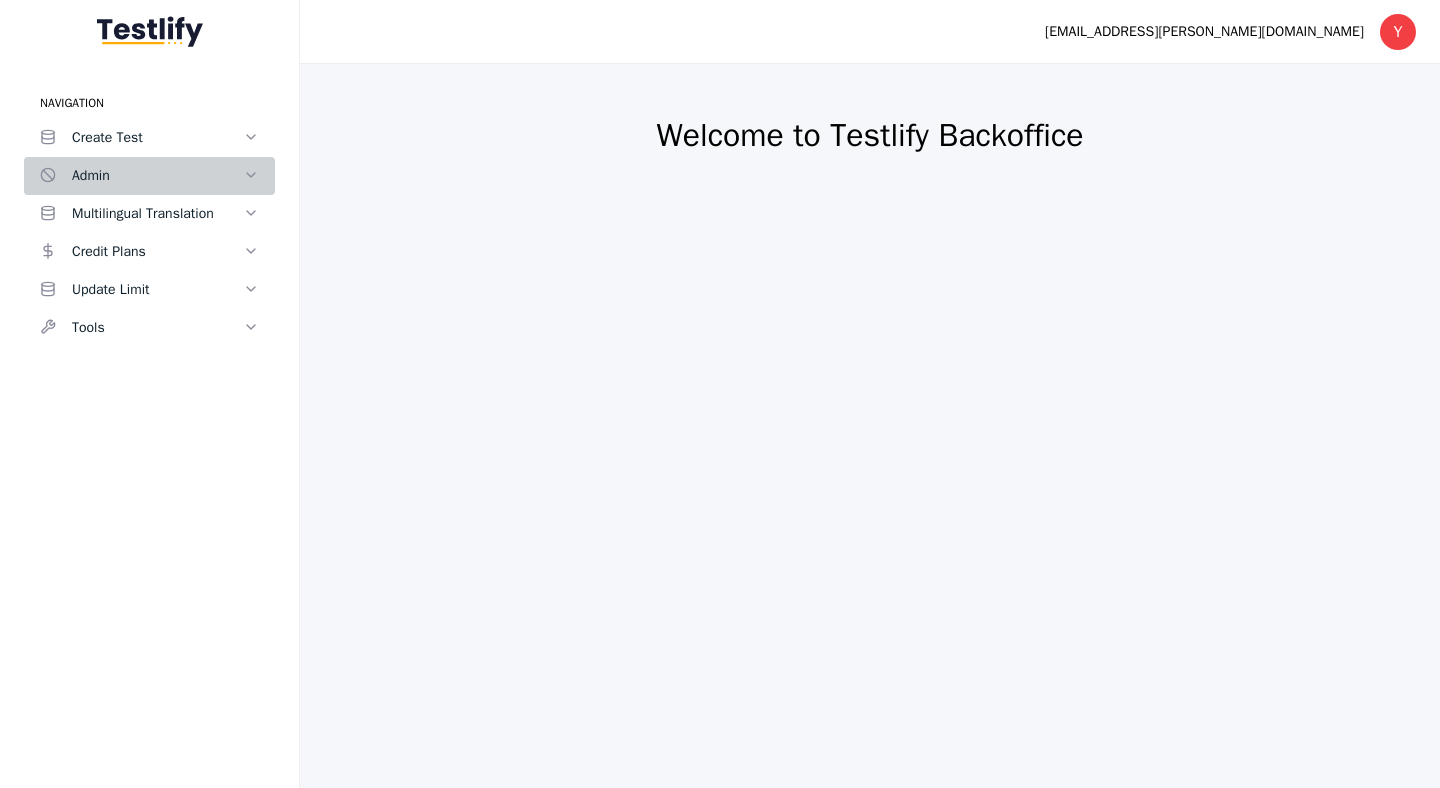 click on "Admin" at bounding box center (149, 176) 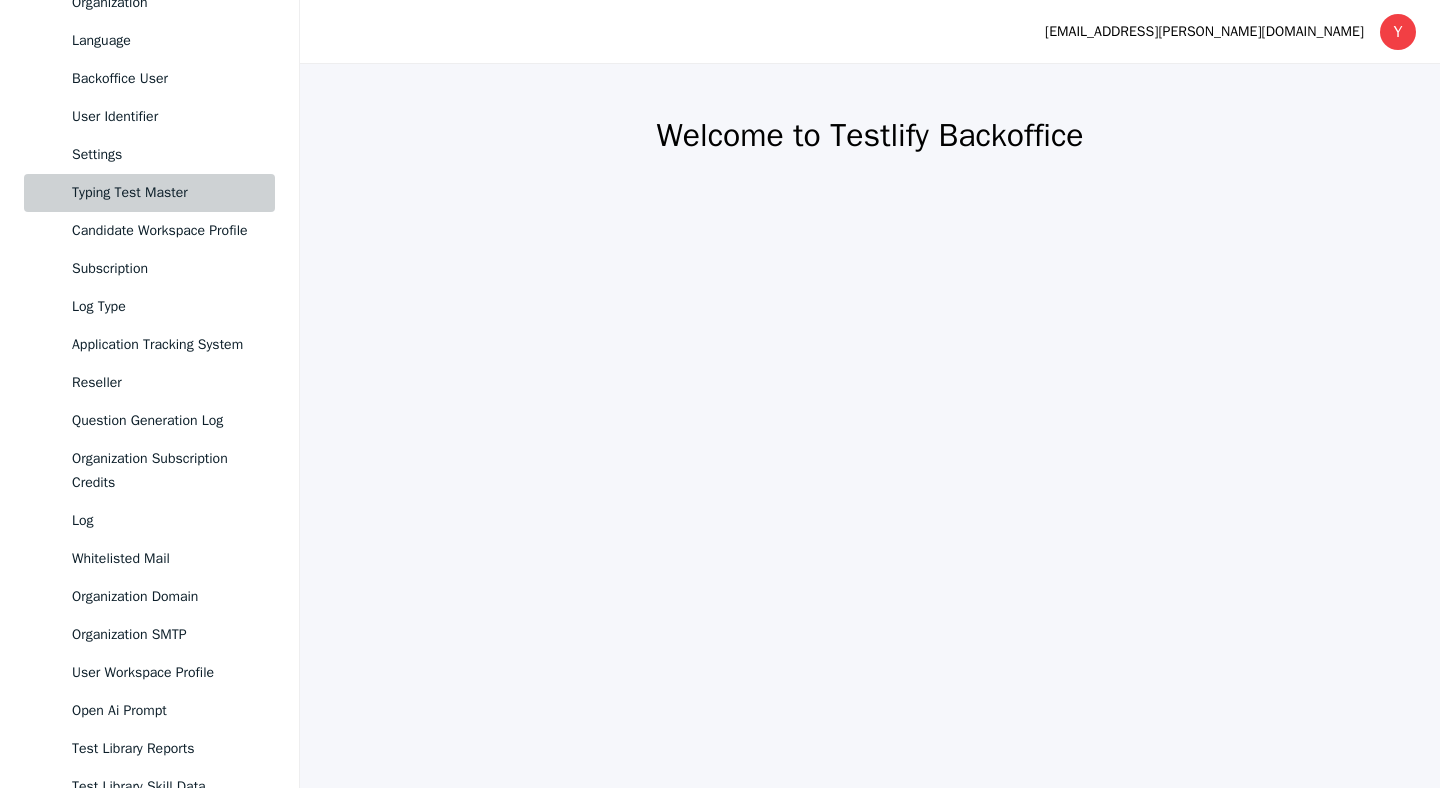 scroll, scrollTop: 0, scrollLeft: 0, axis: both 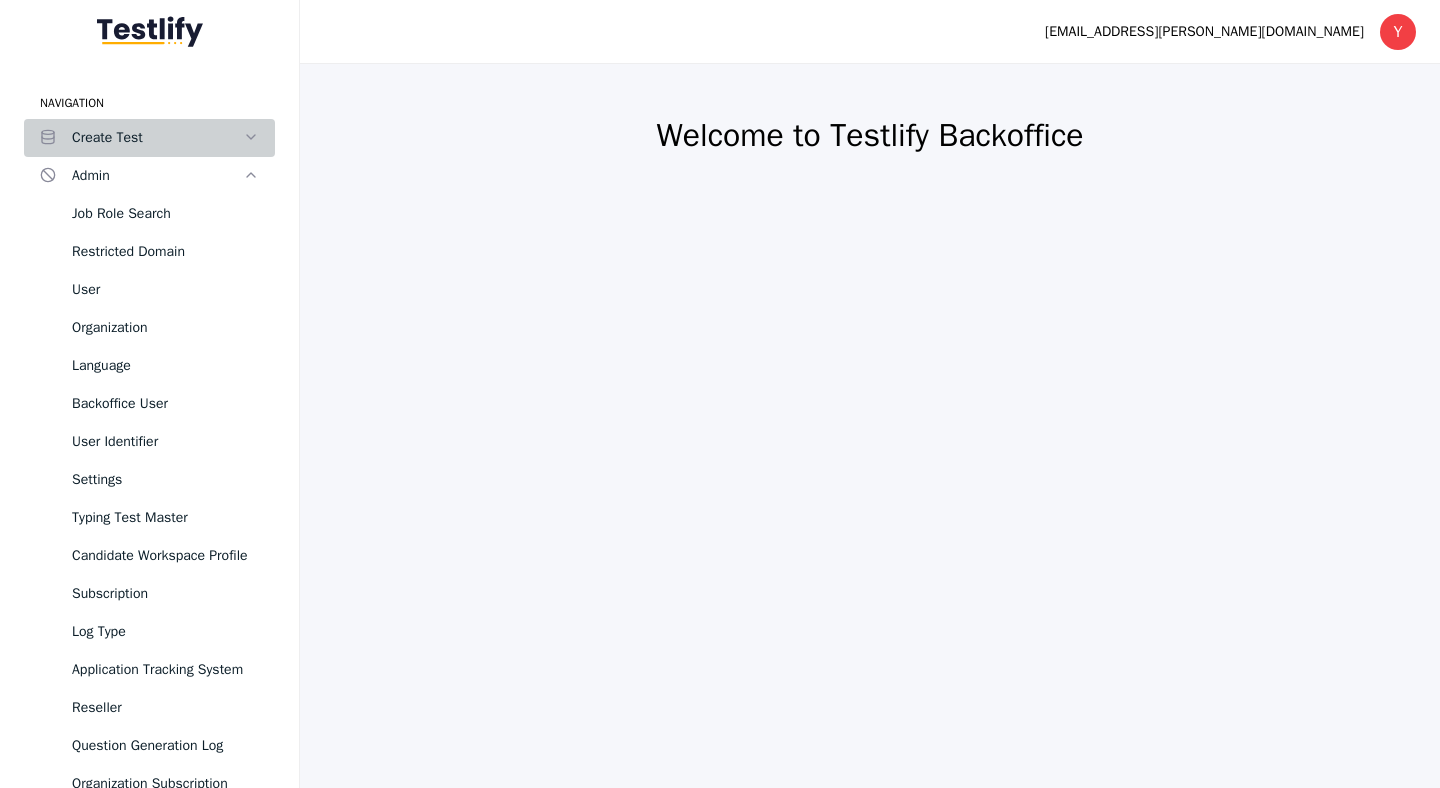 click on "Create Test" at bounding box center (157, 138) 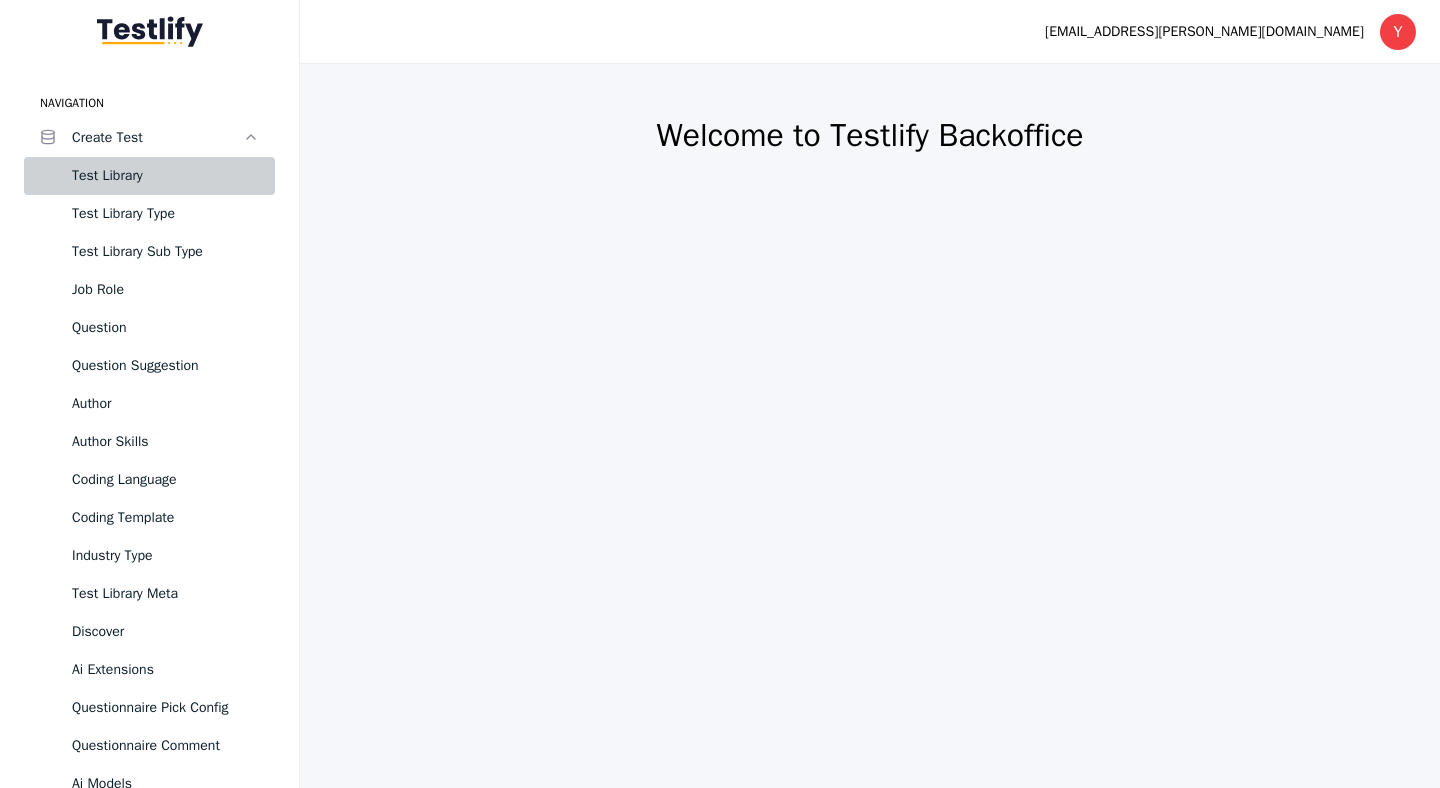 click on "Test Library" at bounding box center [165, 176] 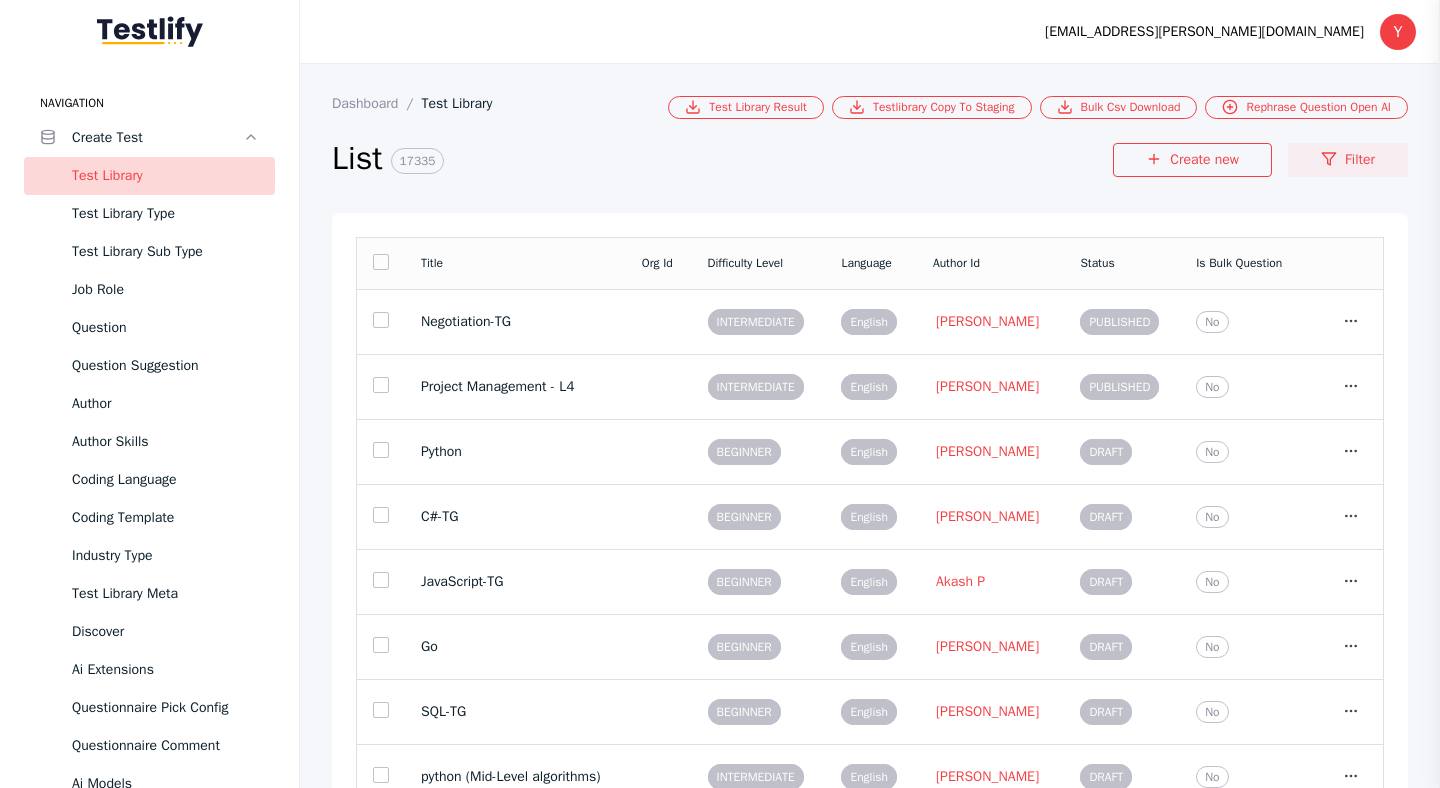 click on "Filter" at bounding box center (1348, 160) 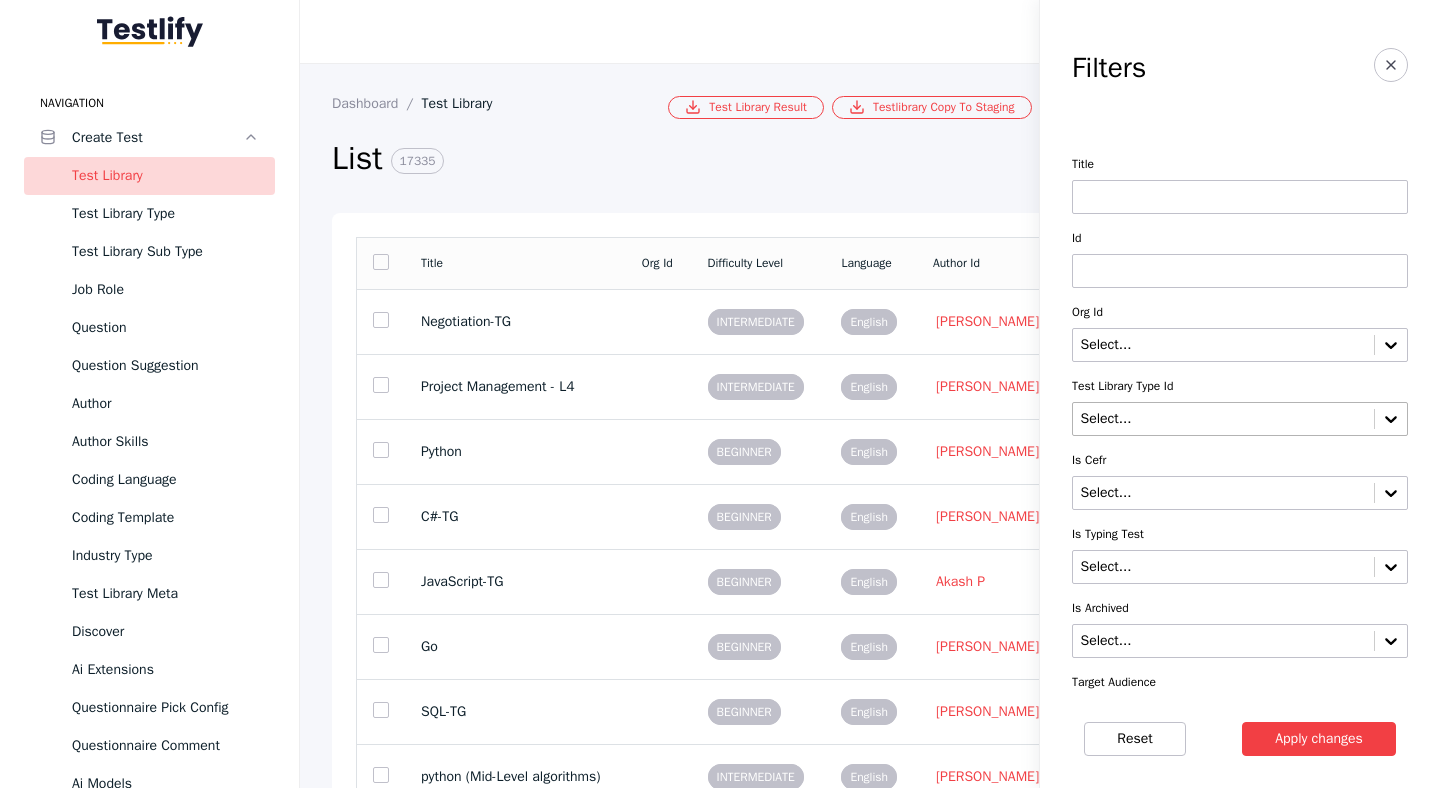 scroll, scrollTop: 1057, scrollLeft: 0, axis: vertical 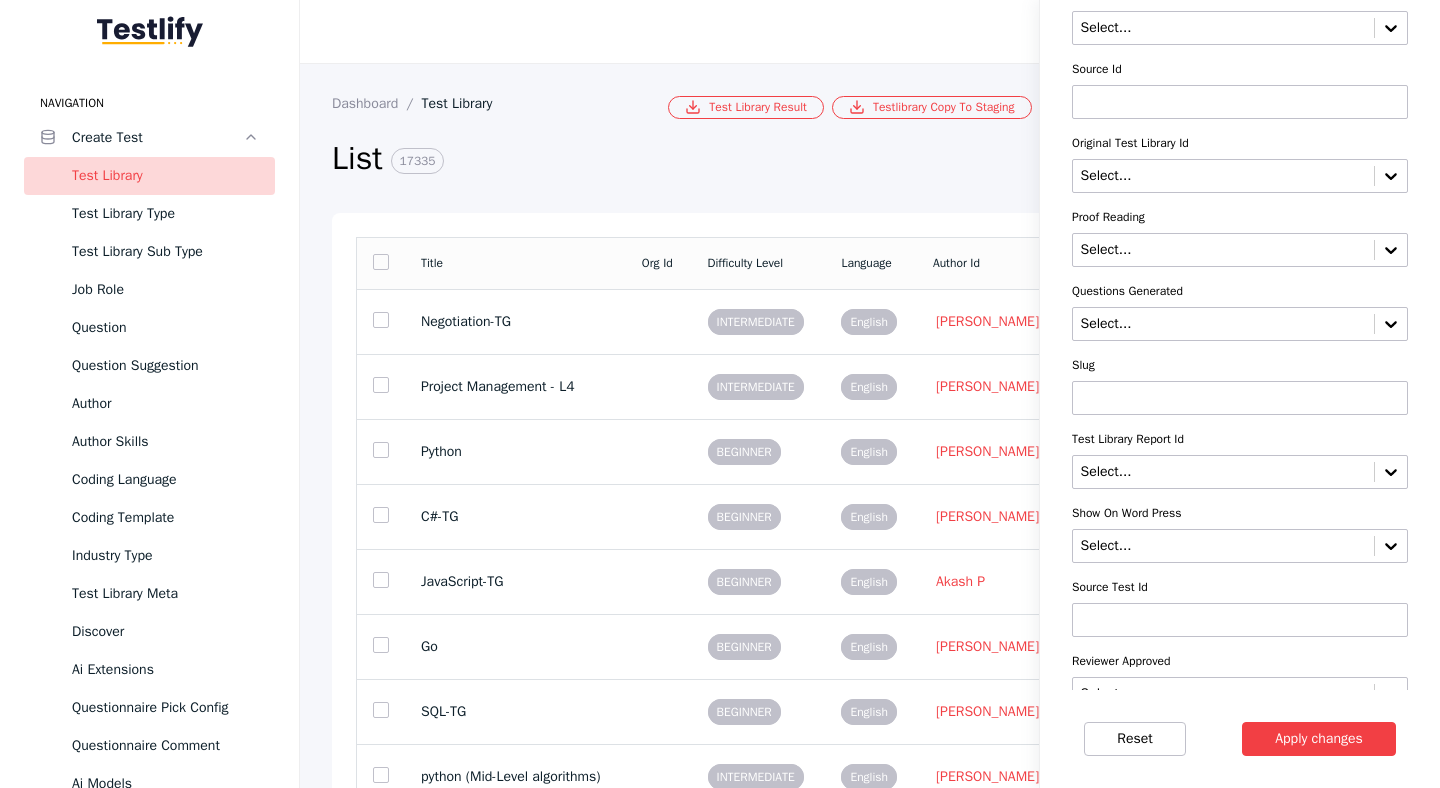 click at bounding box center (1240, 398) 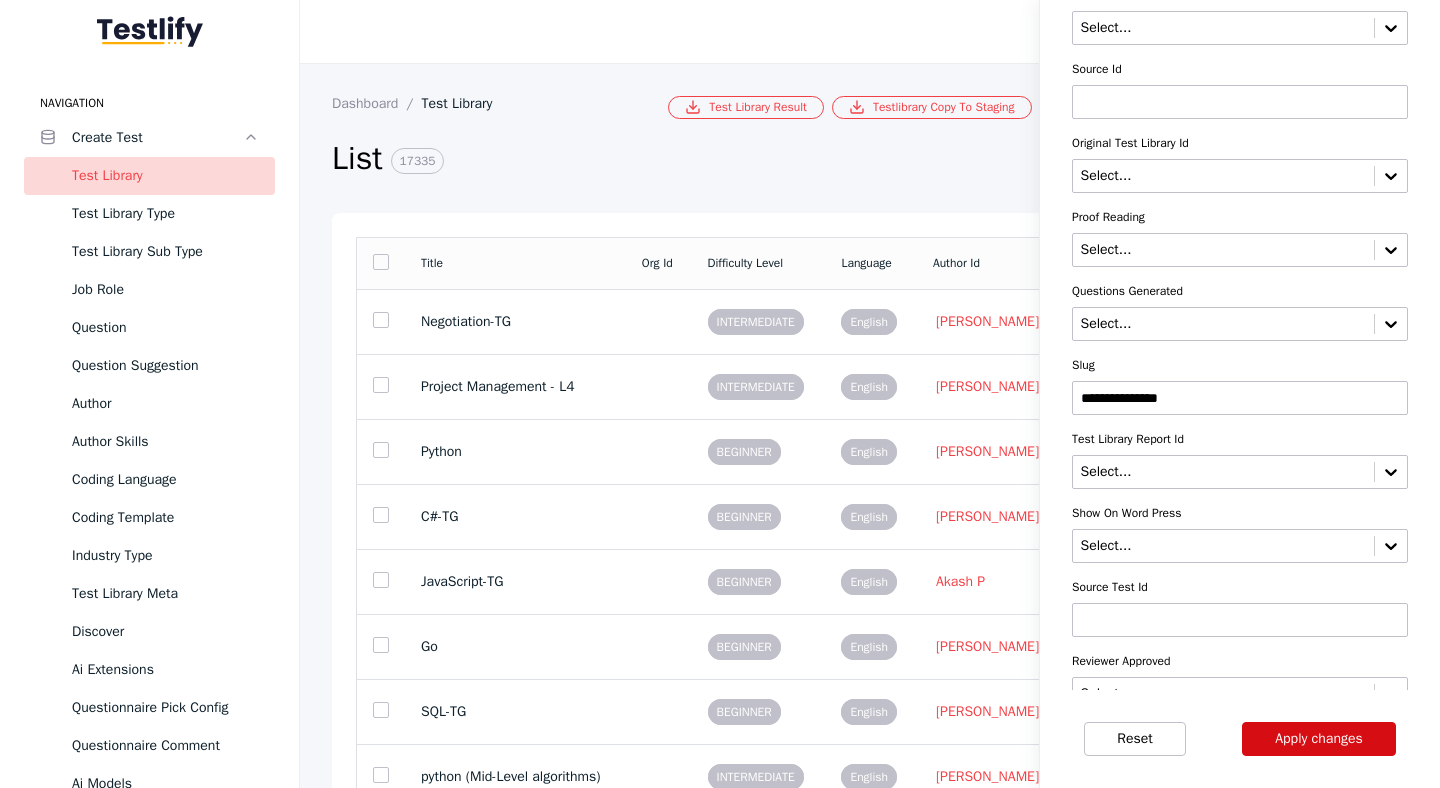 type on "**********" 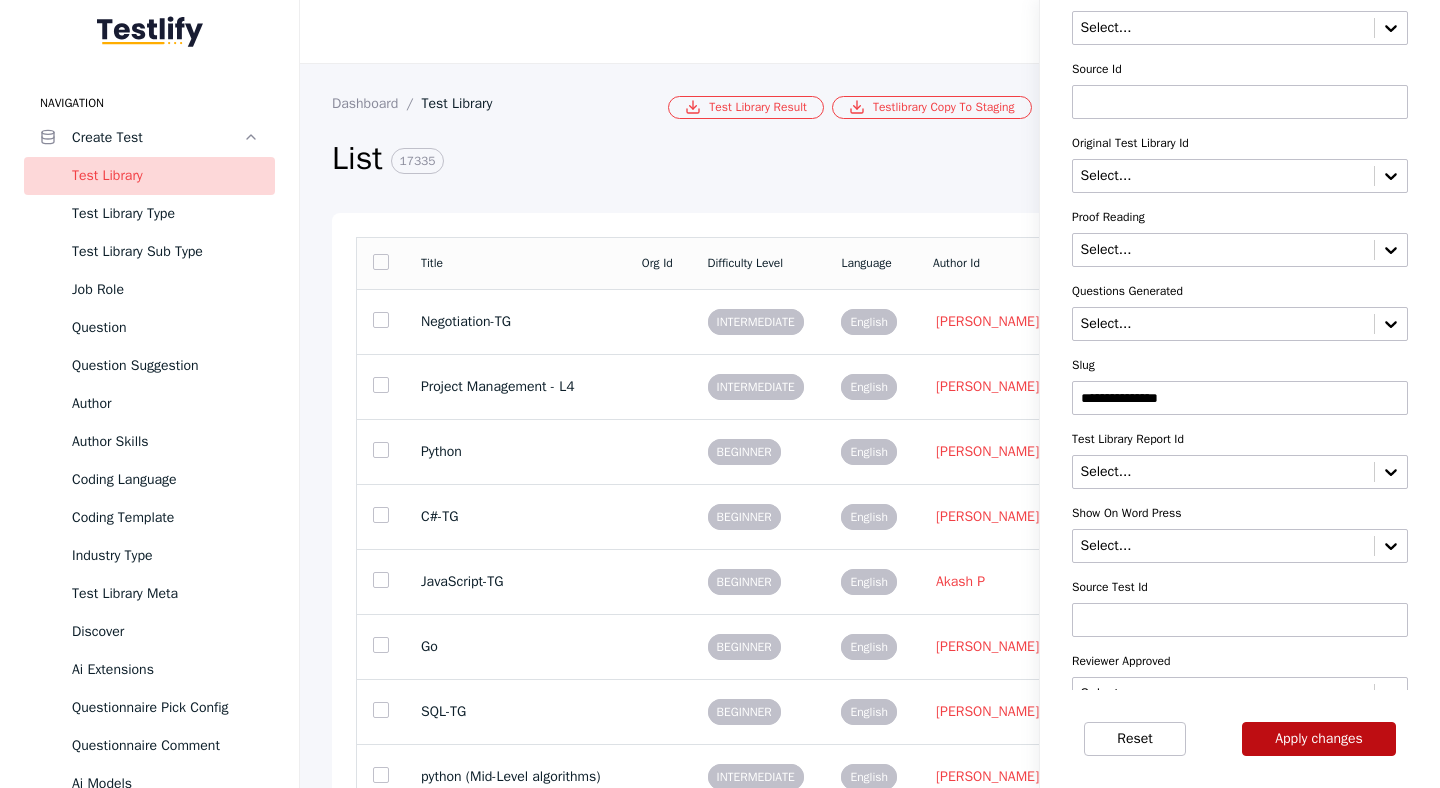 click on "Apply changes" at bounding box center [1319, 739] 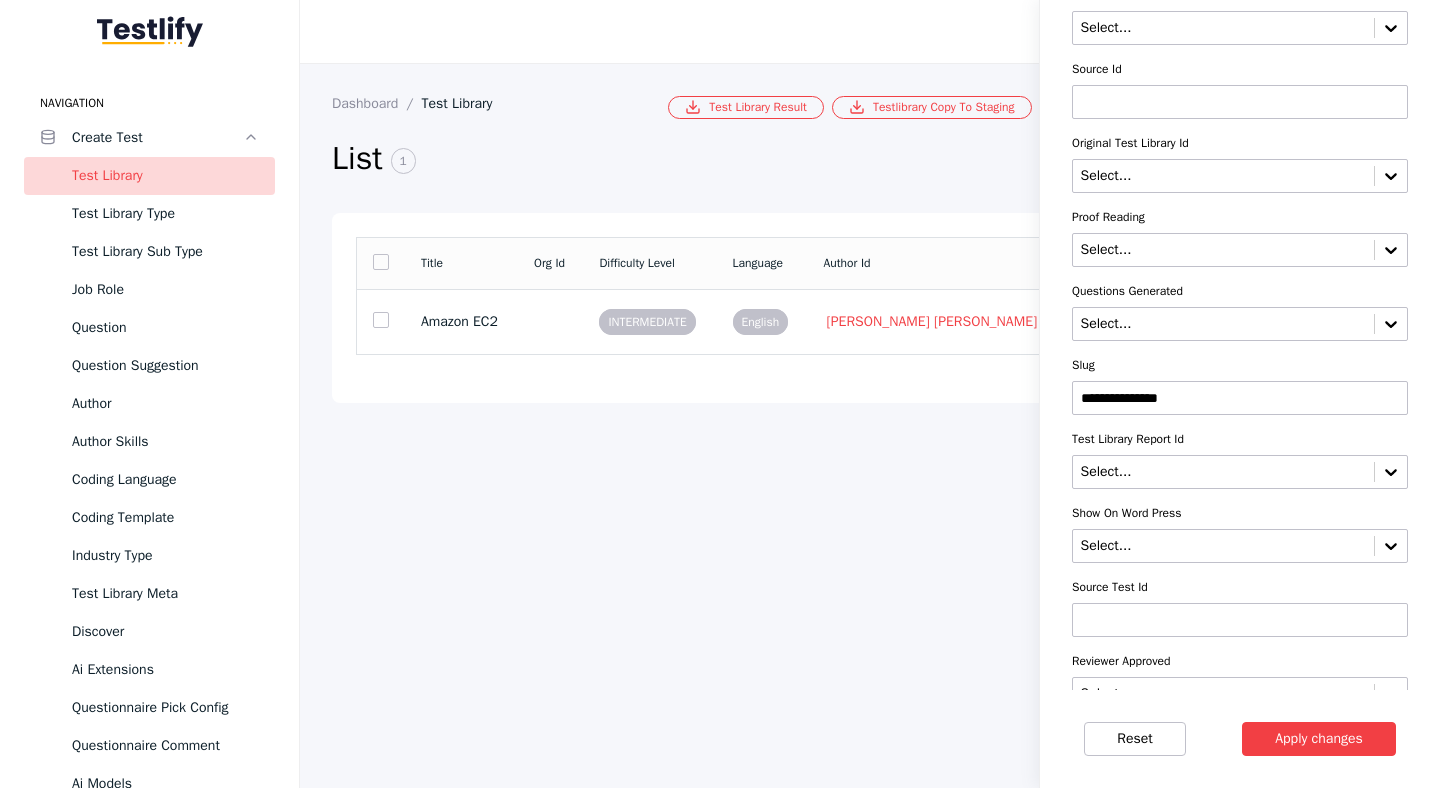 click on "**********" at bounding box center [870, 426] 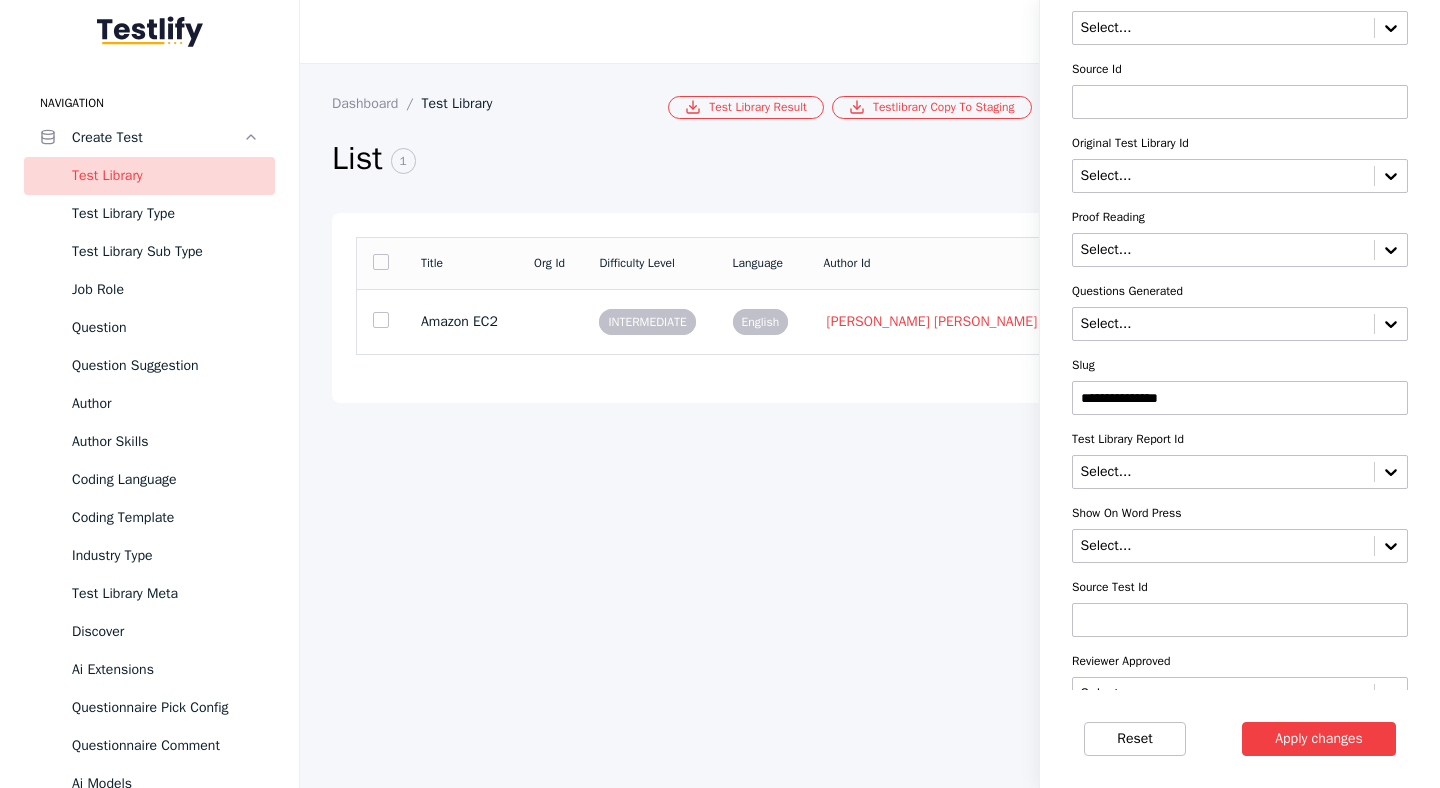 click on "List 1" at bounding box center (712, 174) 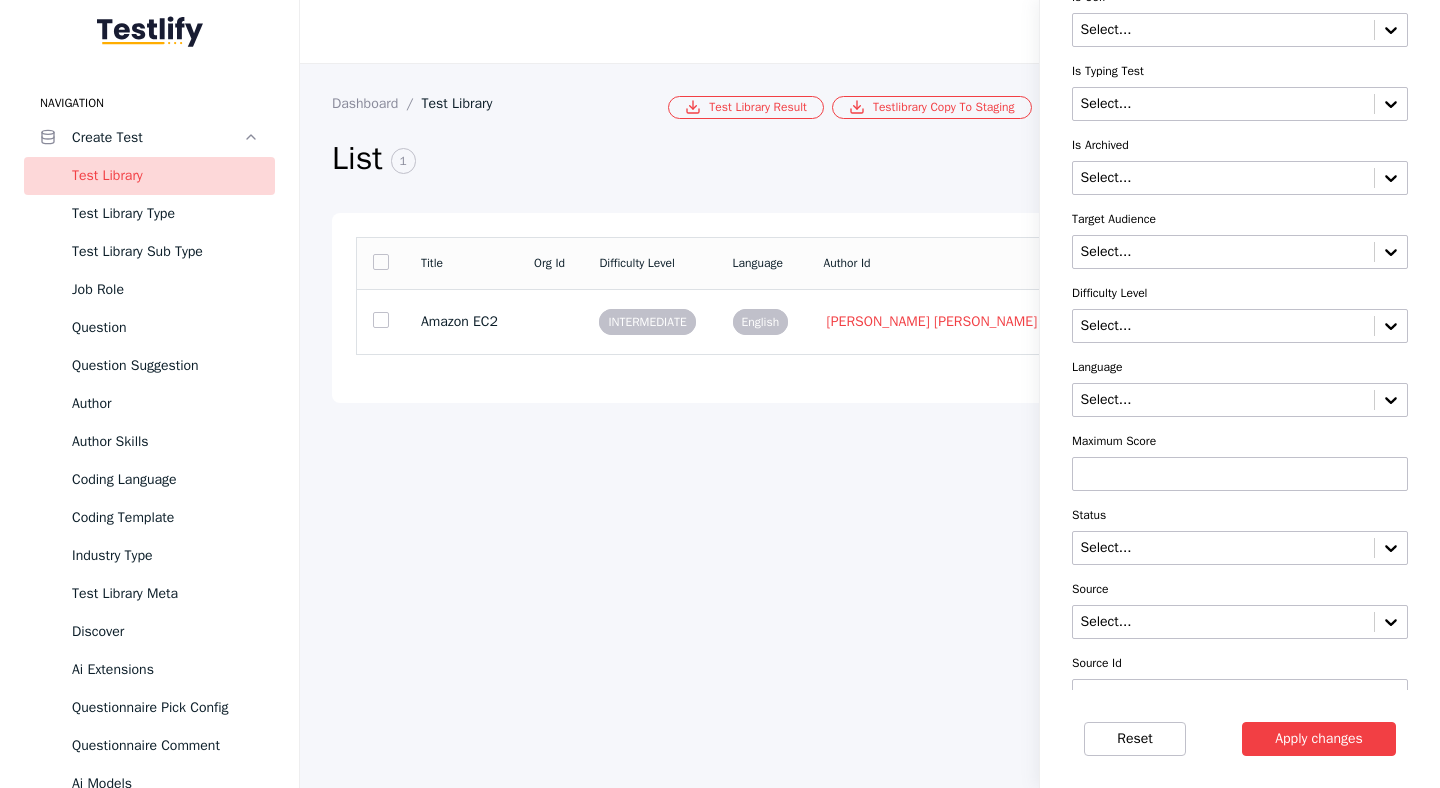 scroll, scrollTop: 312, scrollLeft: 0, axis: vertical 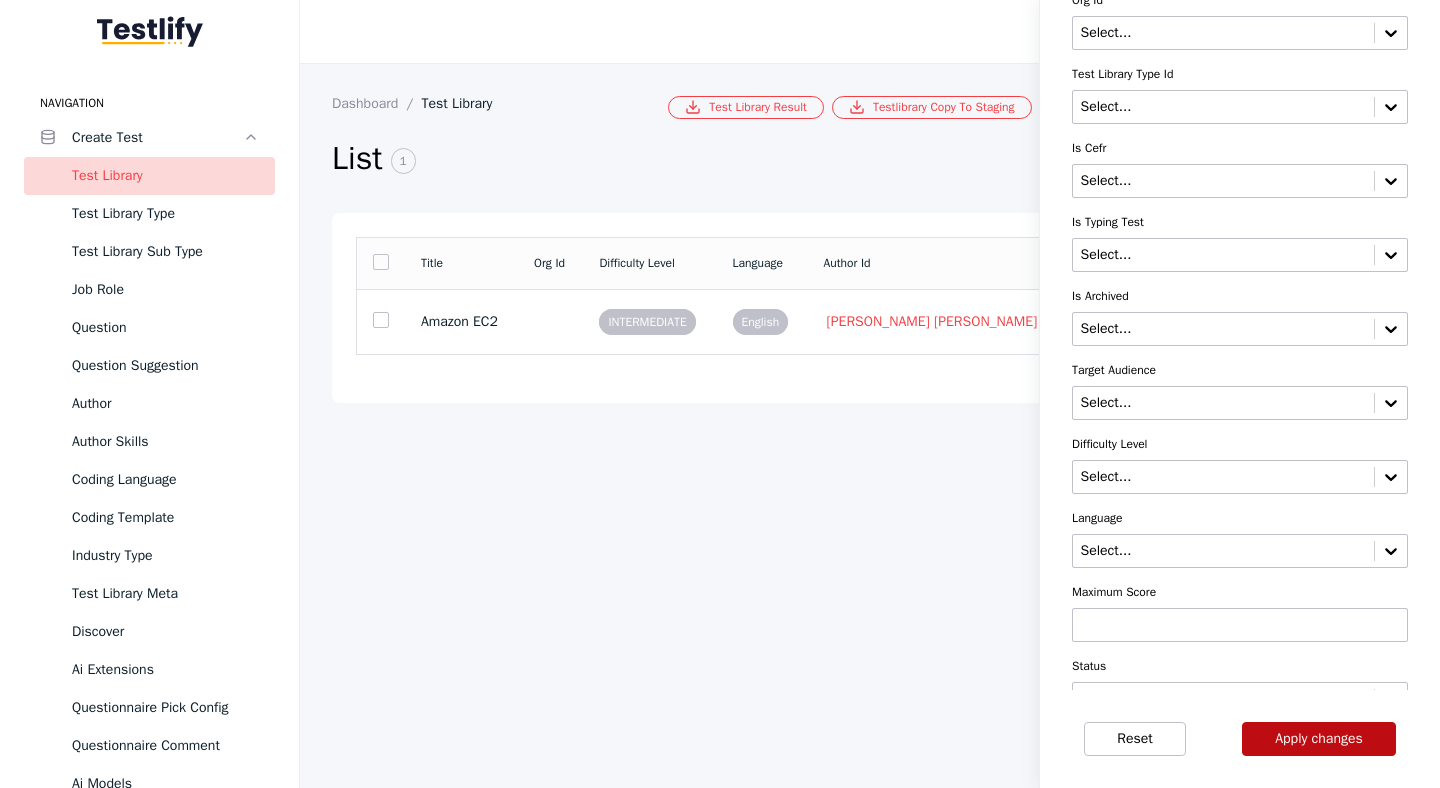 click on "Apply changes" at bounding box center (1319, 739) 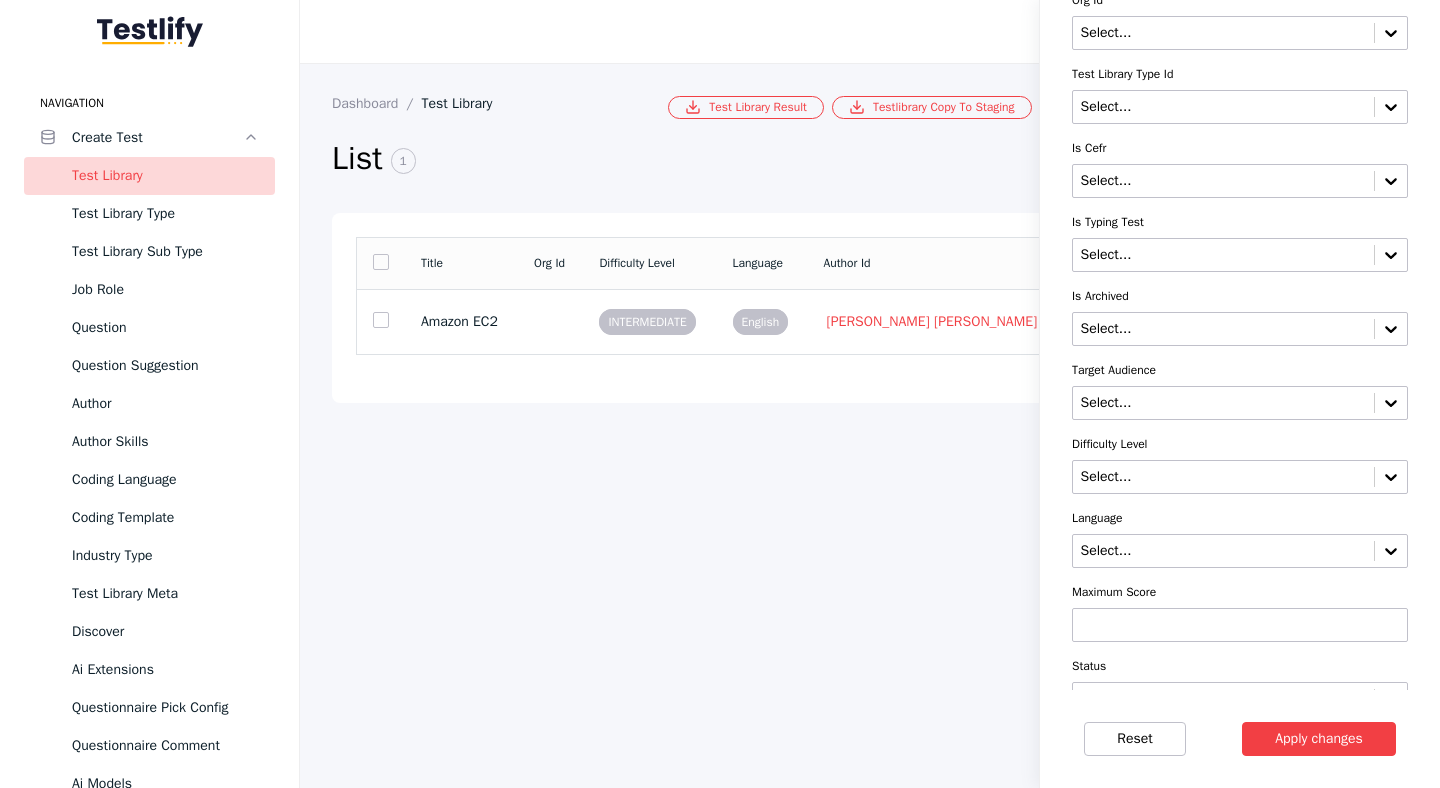 click on "**********" at bounding box center (870, 426) 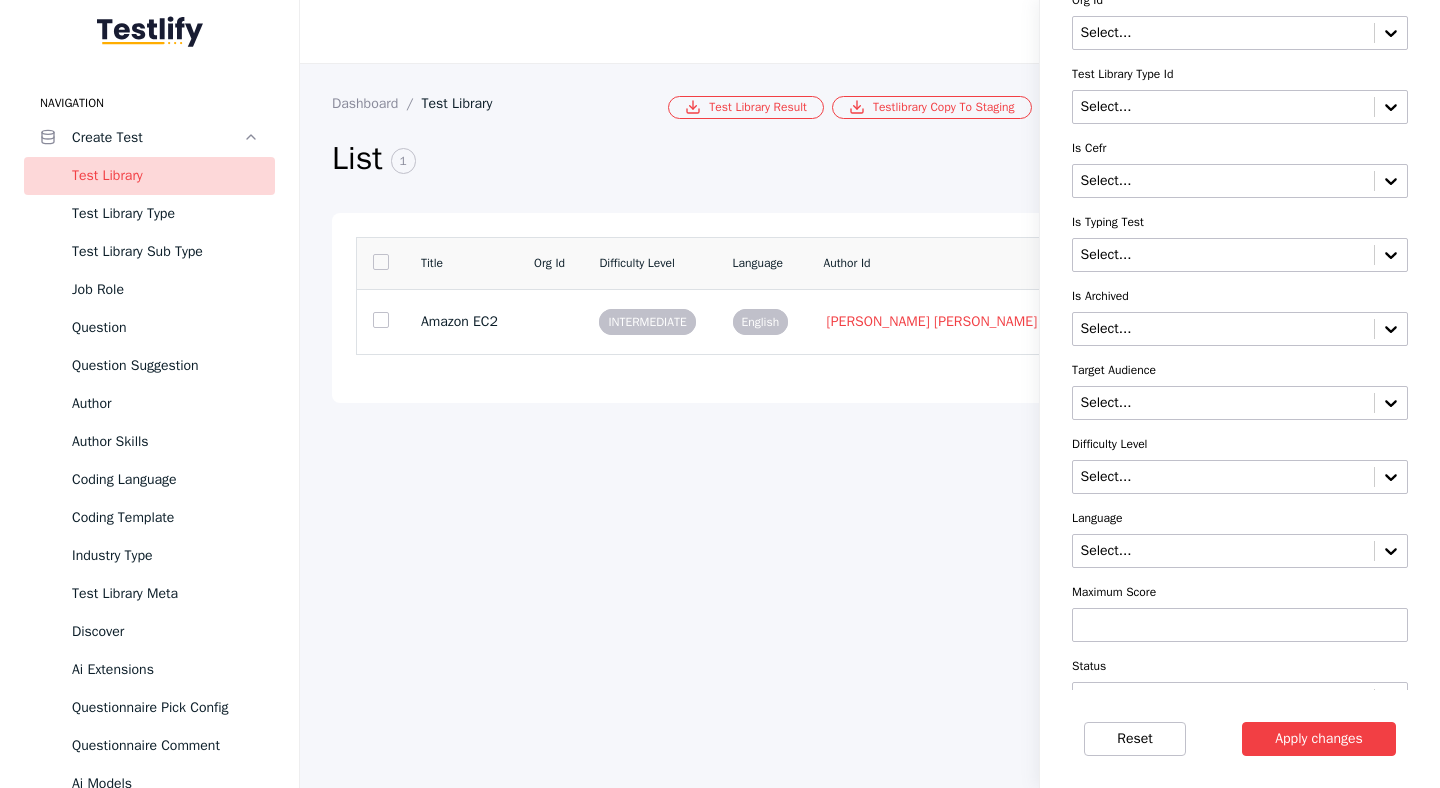 click on "Author Id" at bounding box center (937, 263) 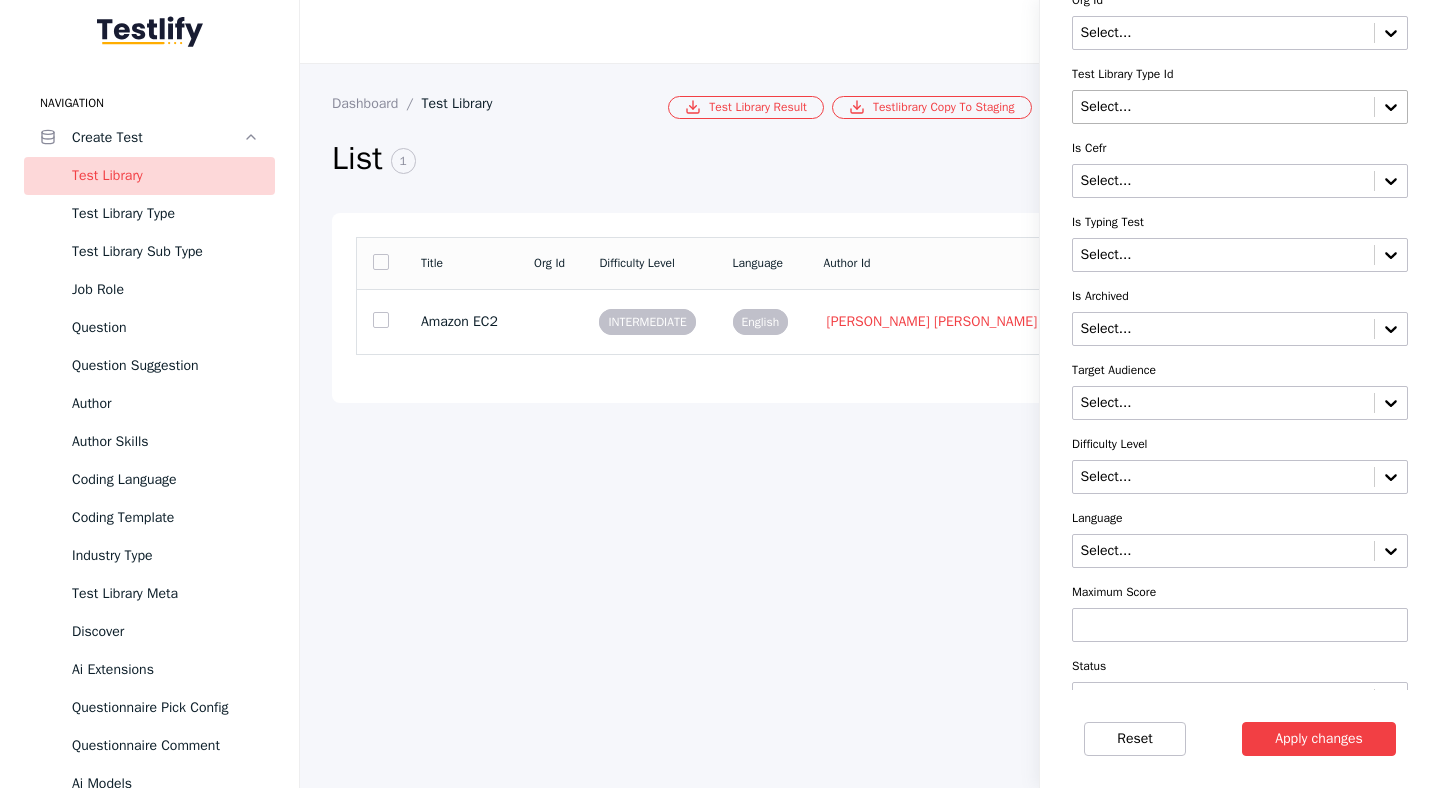 scroll, scrollTop: 0, scrollLeft: 0, axis: both 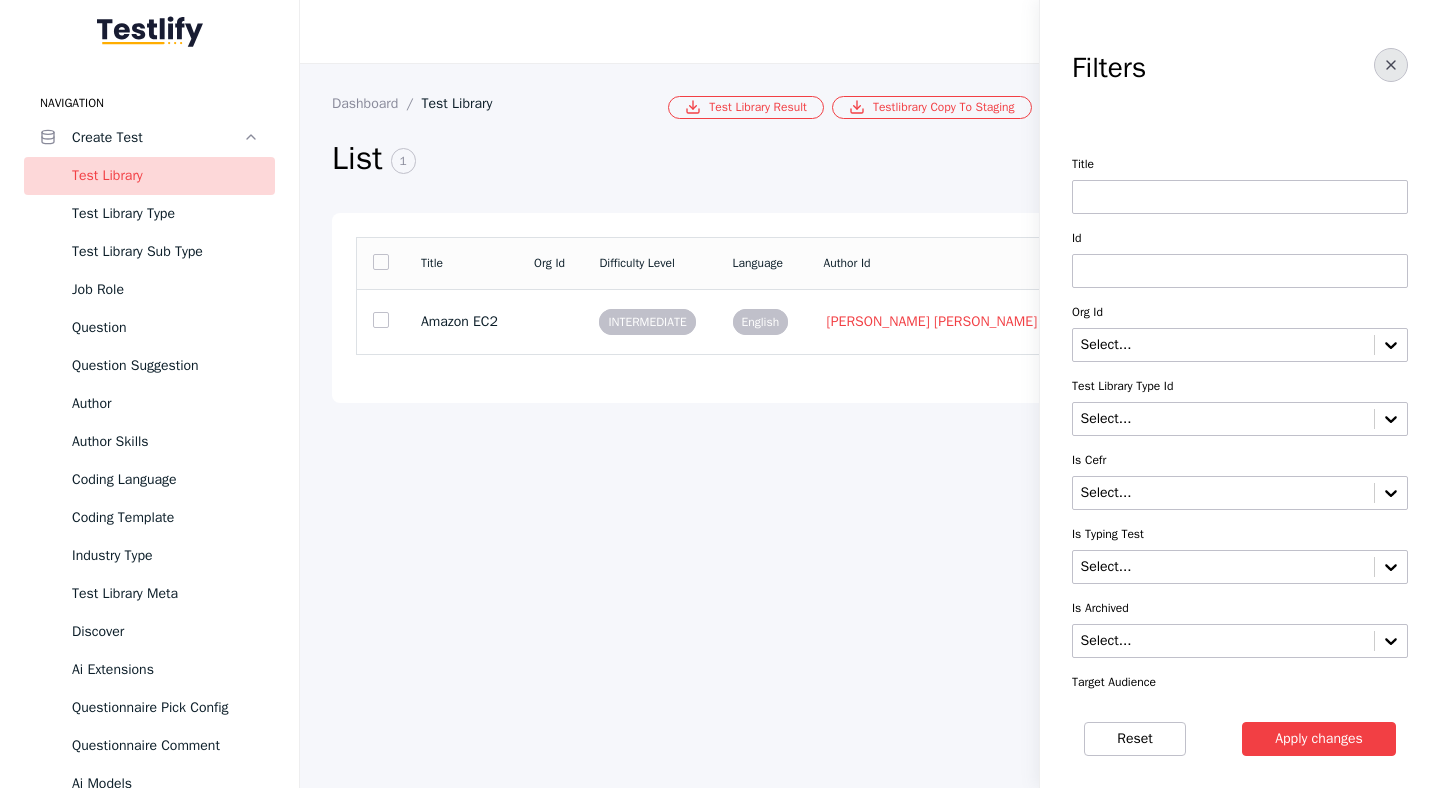 click 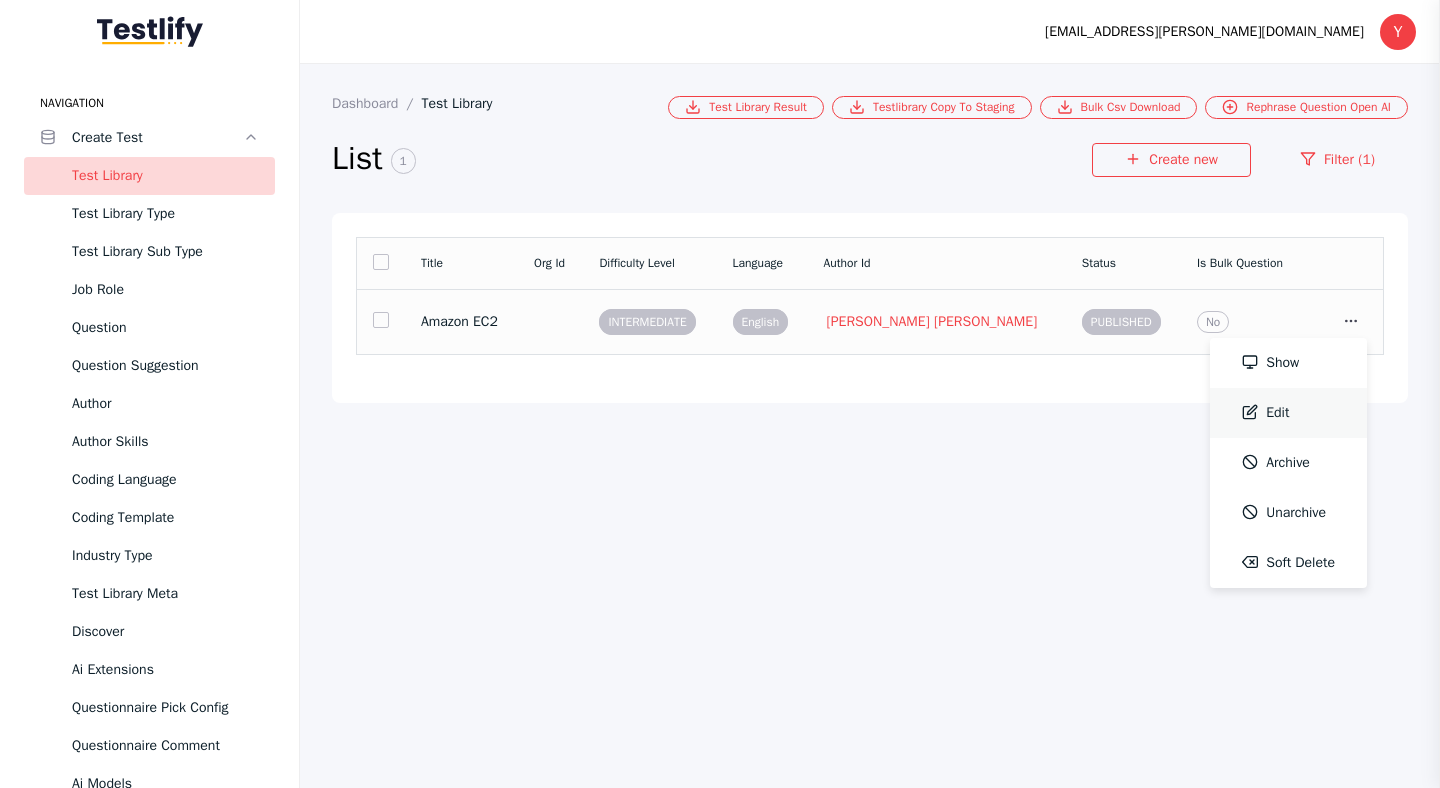 type 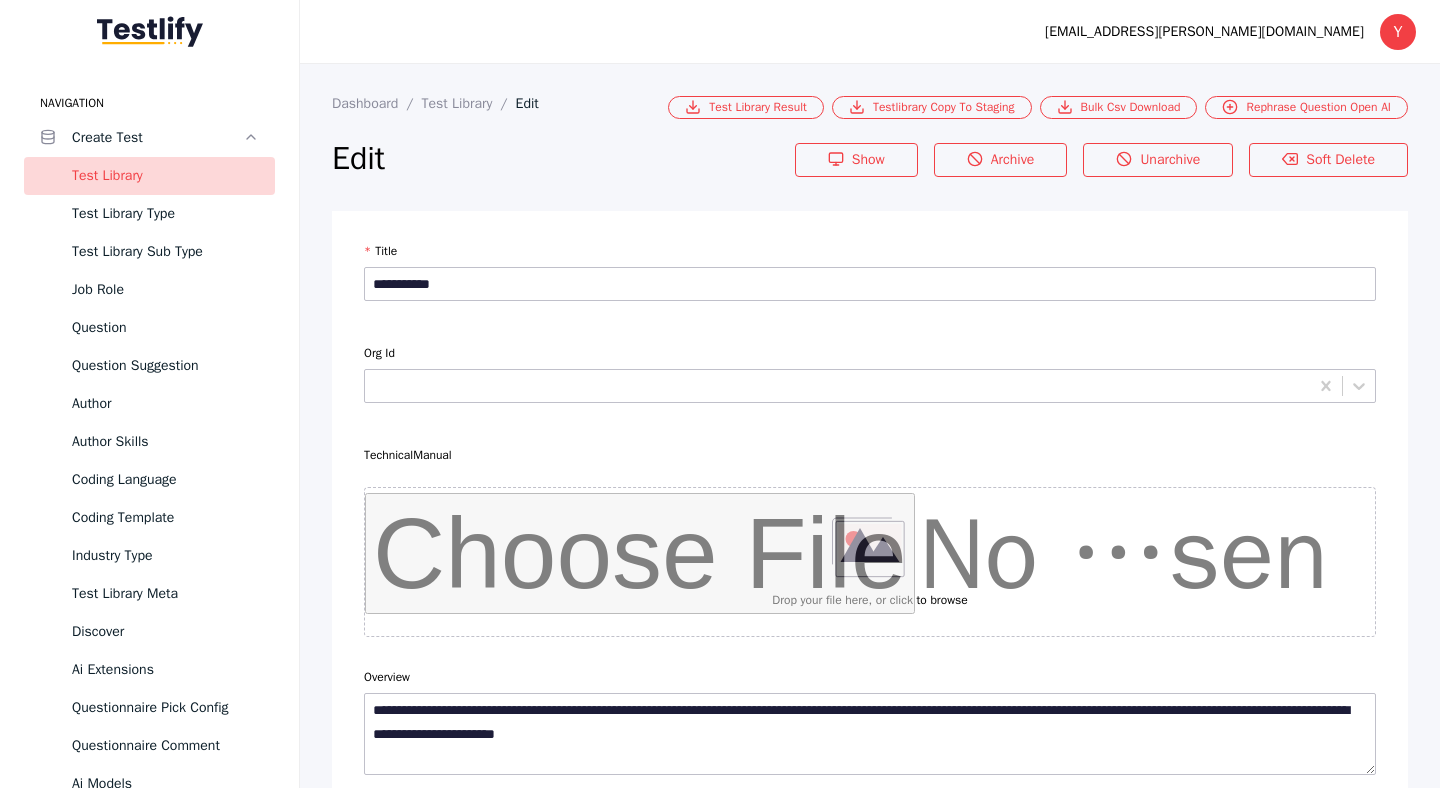 scroll, scrollTop: 10701, scrollLeft: 0, axis: vertical 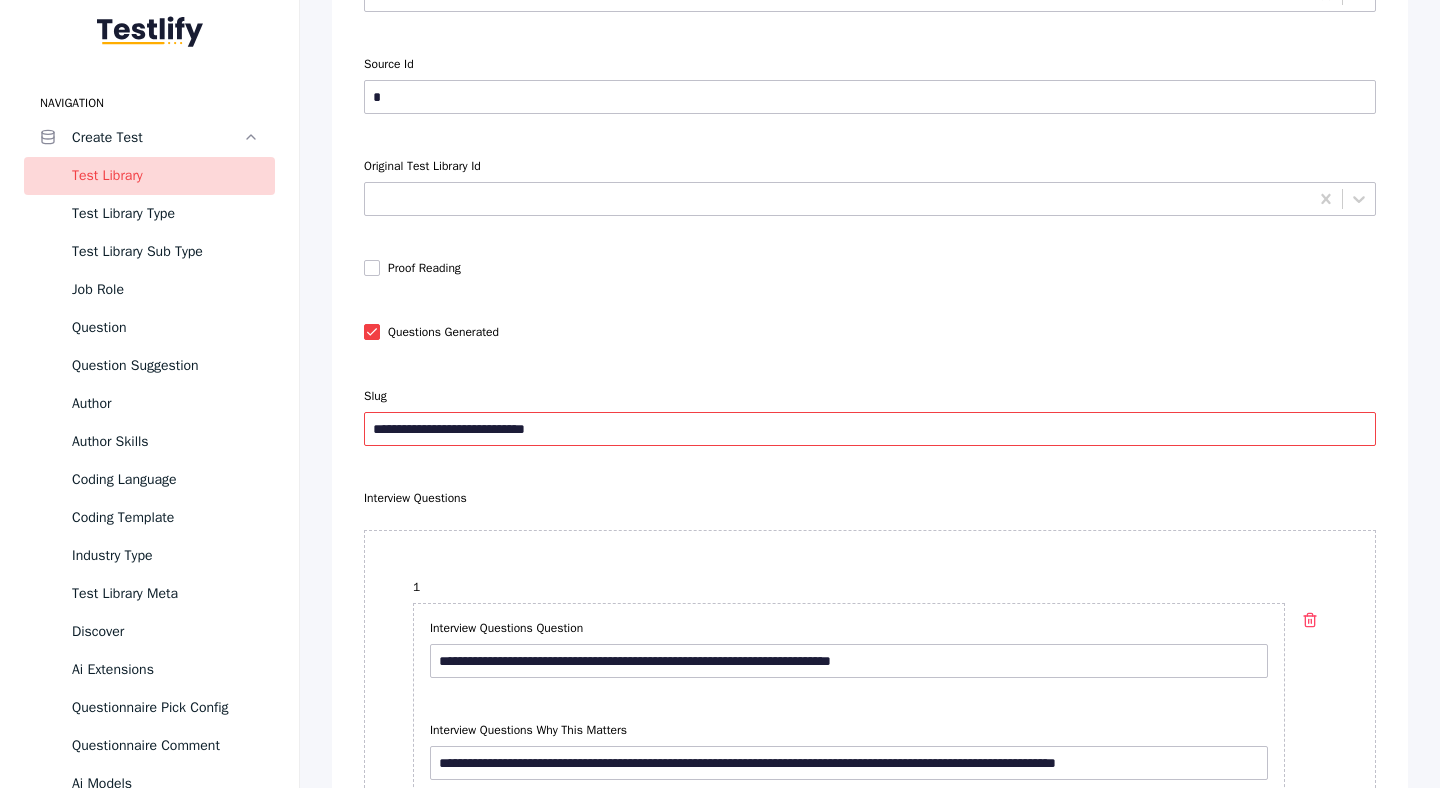 click on "**********" at bounding box center (870, 429) 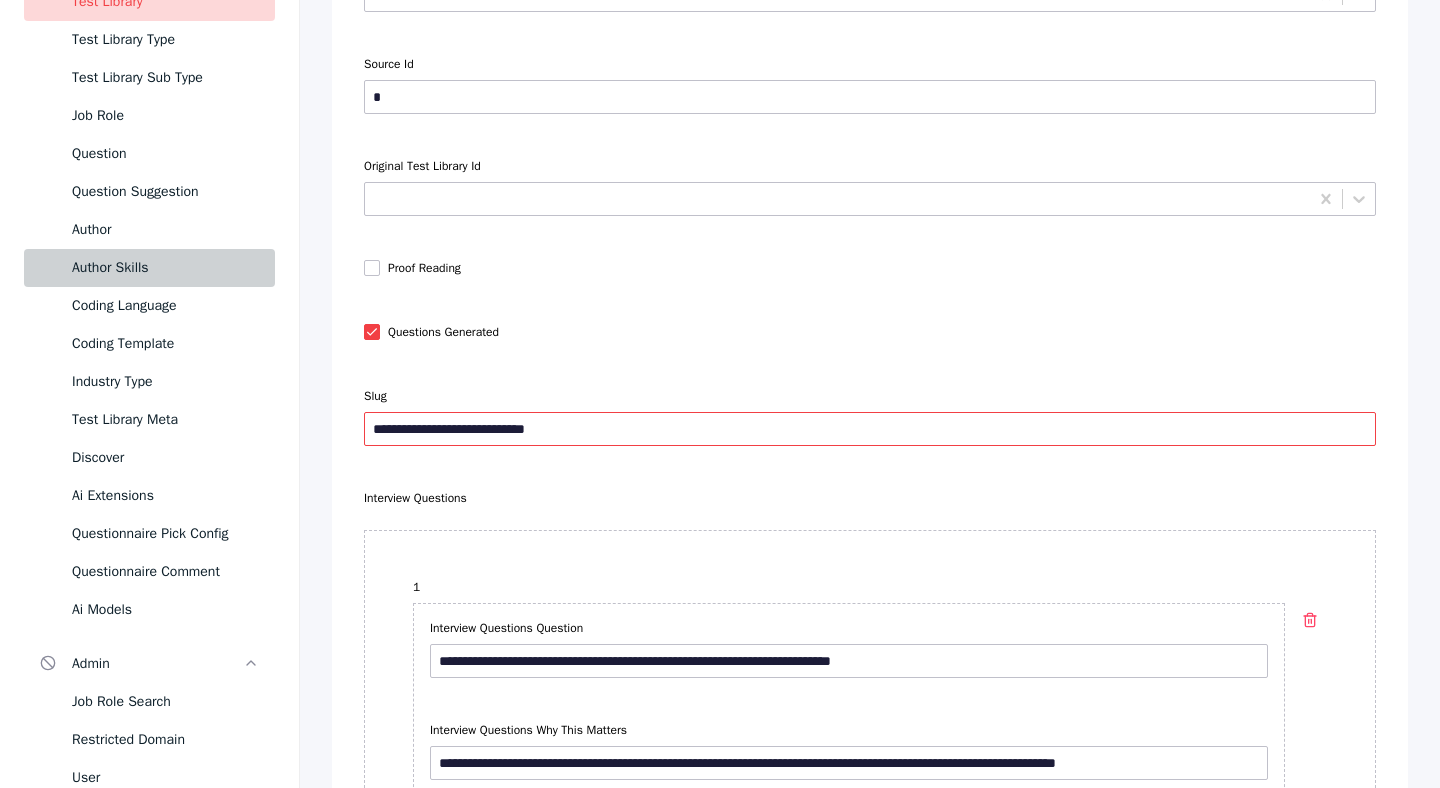 scroll, scrollTop: 179, scrollLeft: 0, axis: vertical 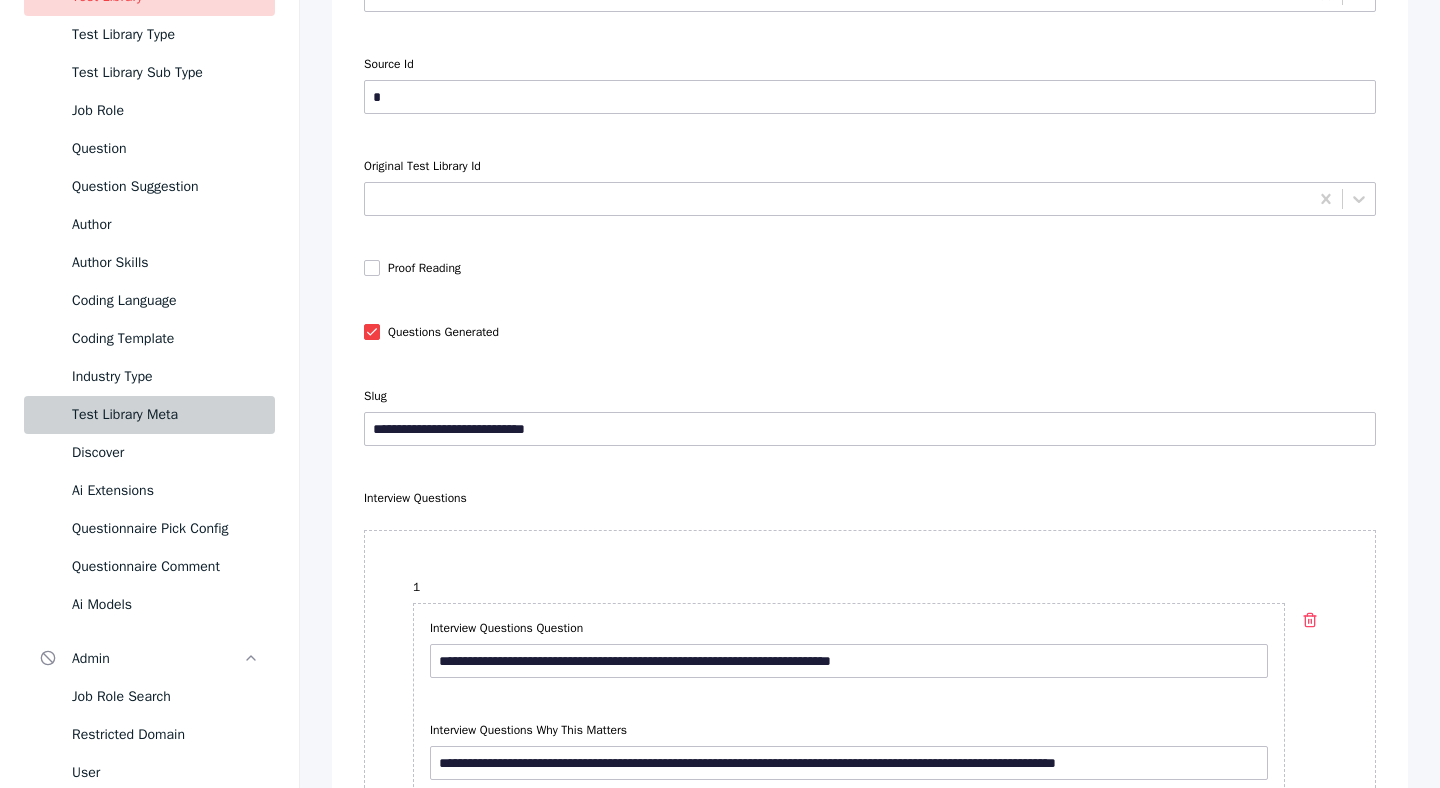 click on "Test Library Meta" at bounding box center (165, 415) 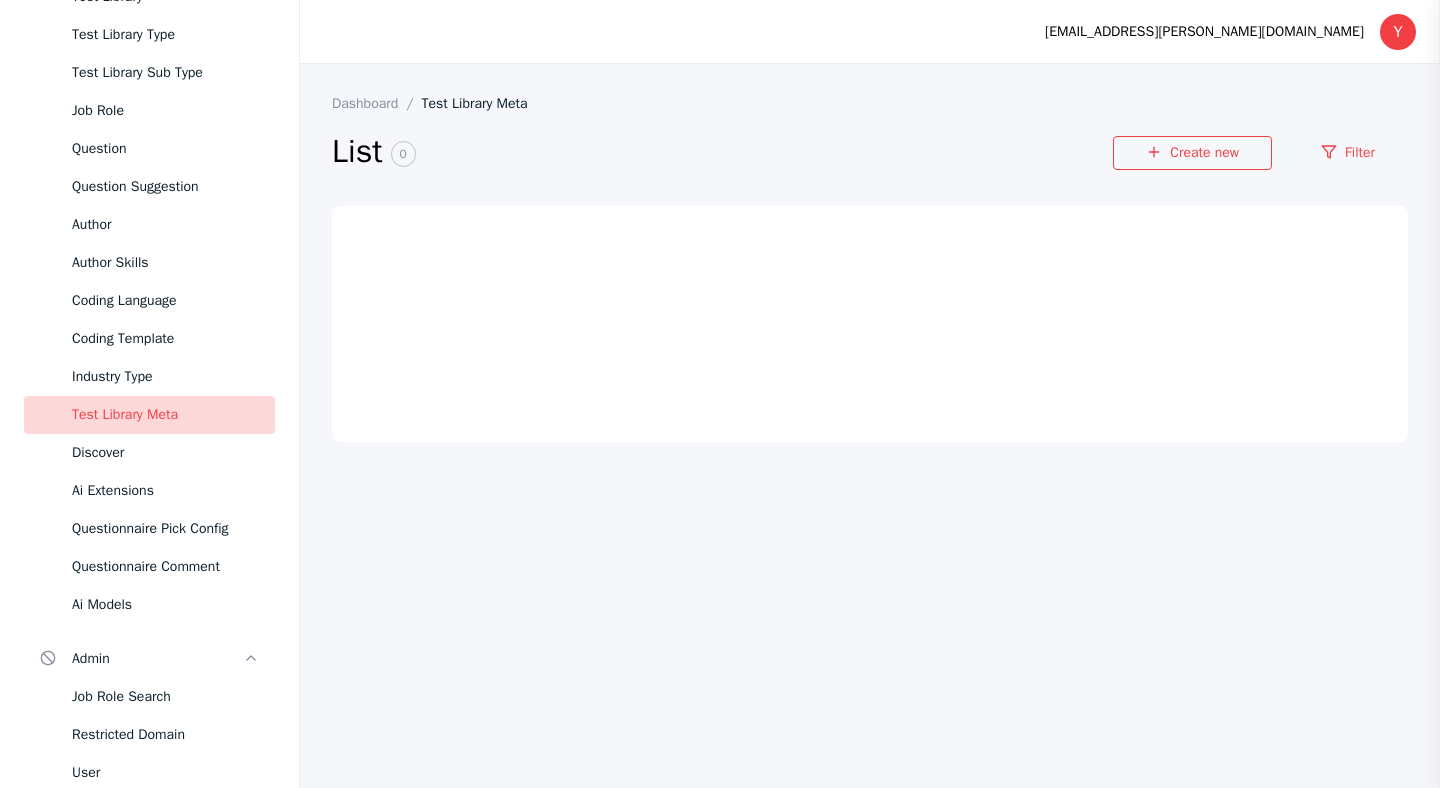 scroll, scrollTop: 0, scrollLeft: 0, axis: both 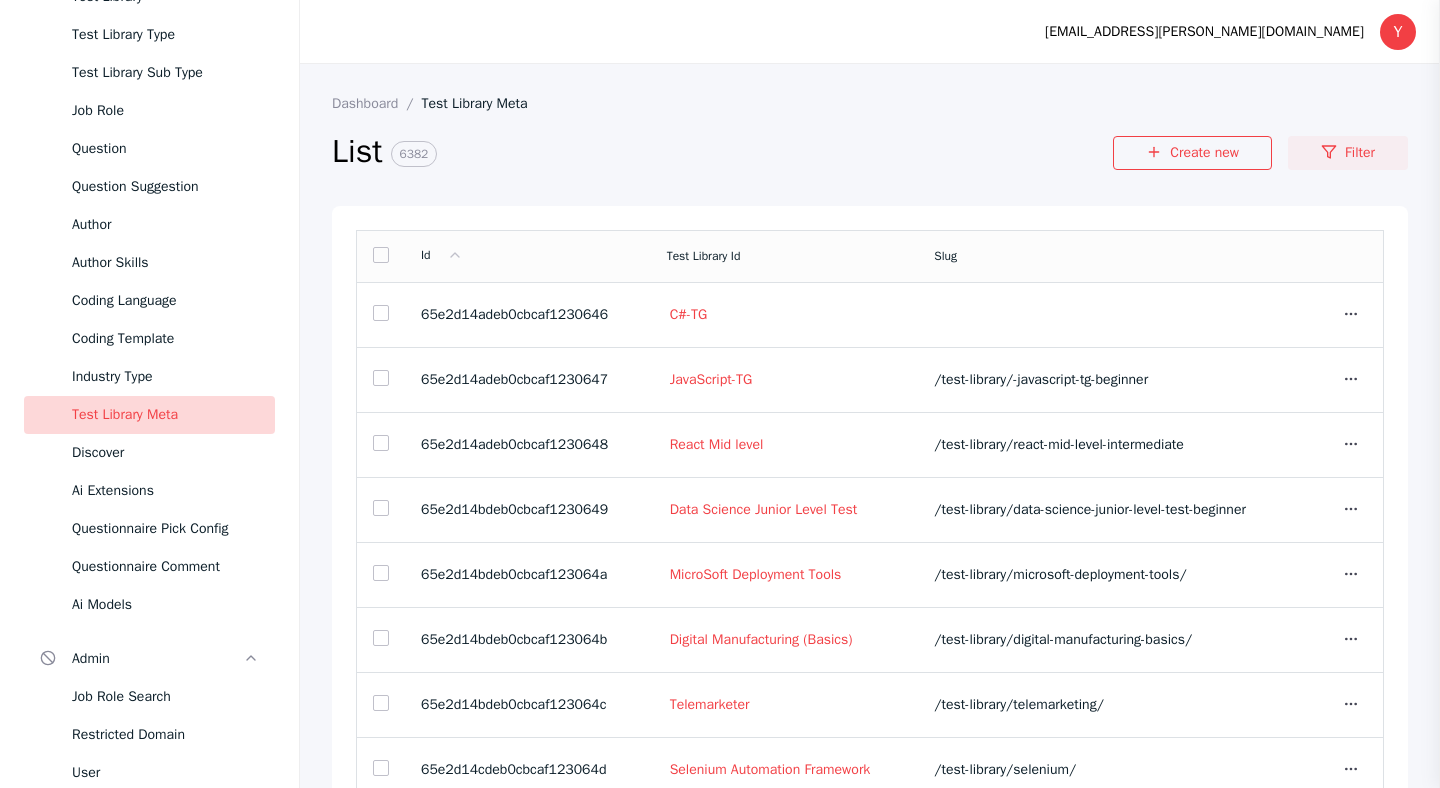 click on "Filter" at bounding box center (1348, 153) 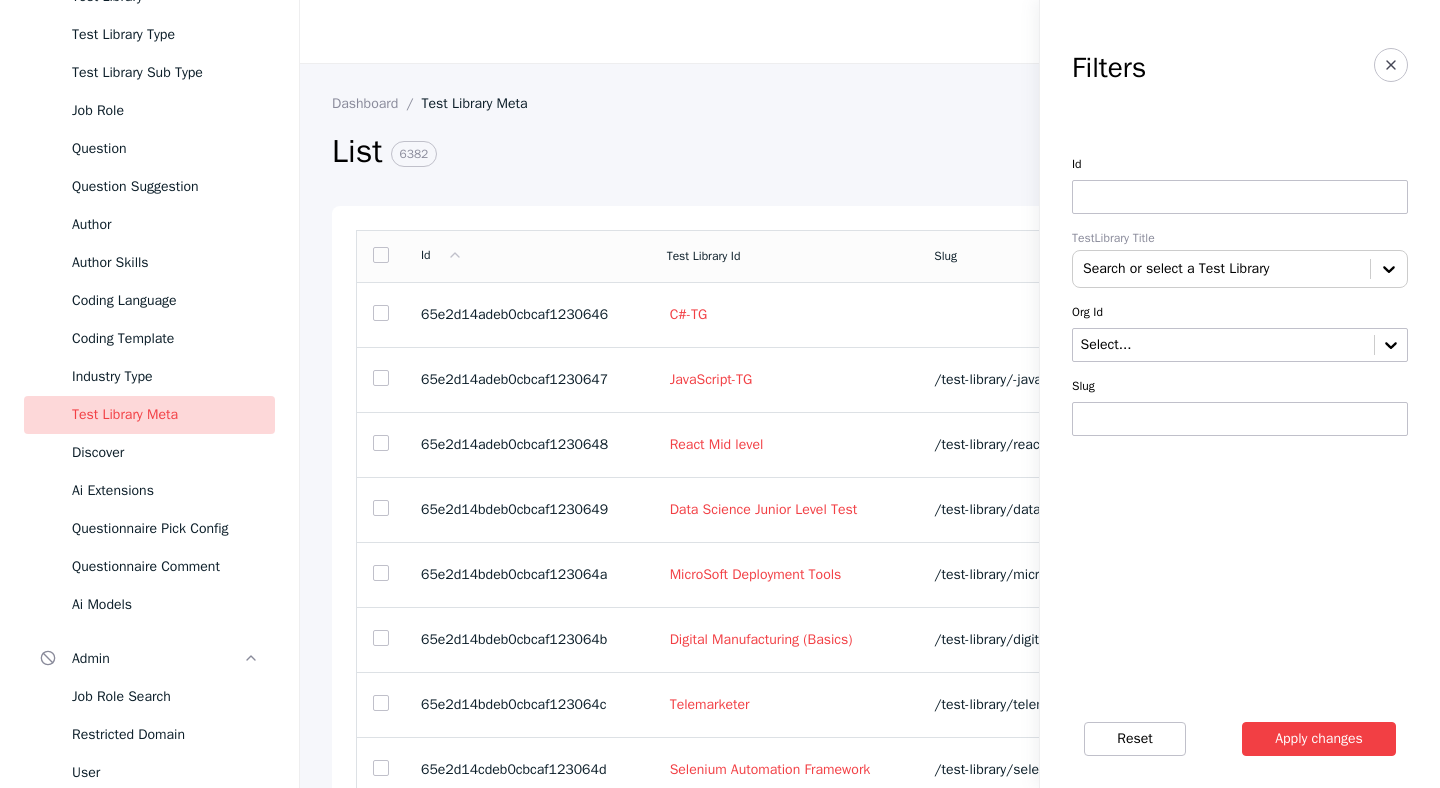 click at bounding box center [1240, 419] 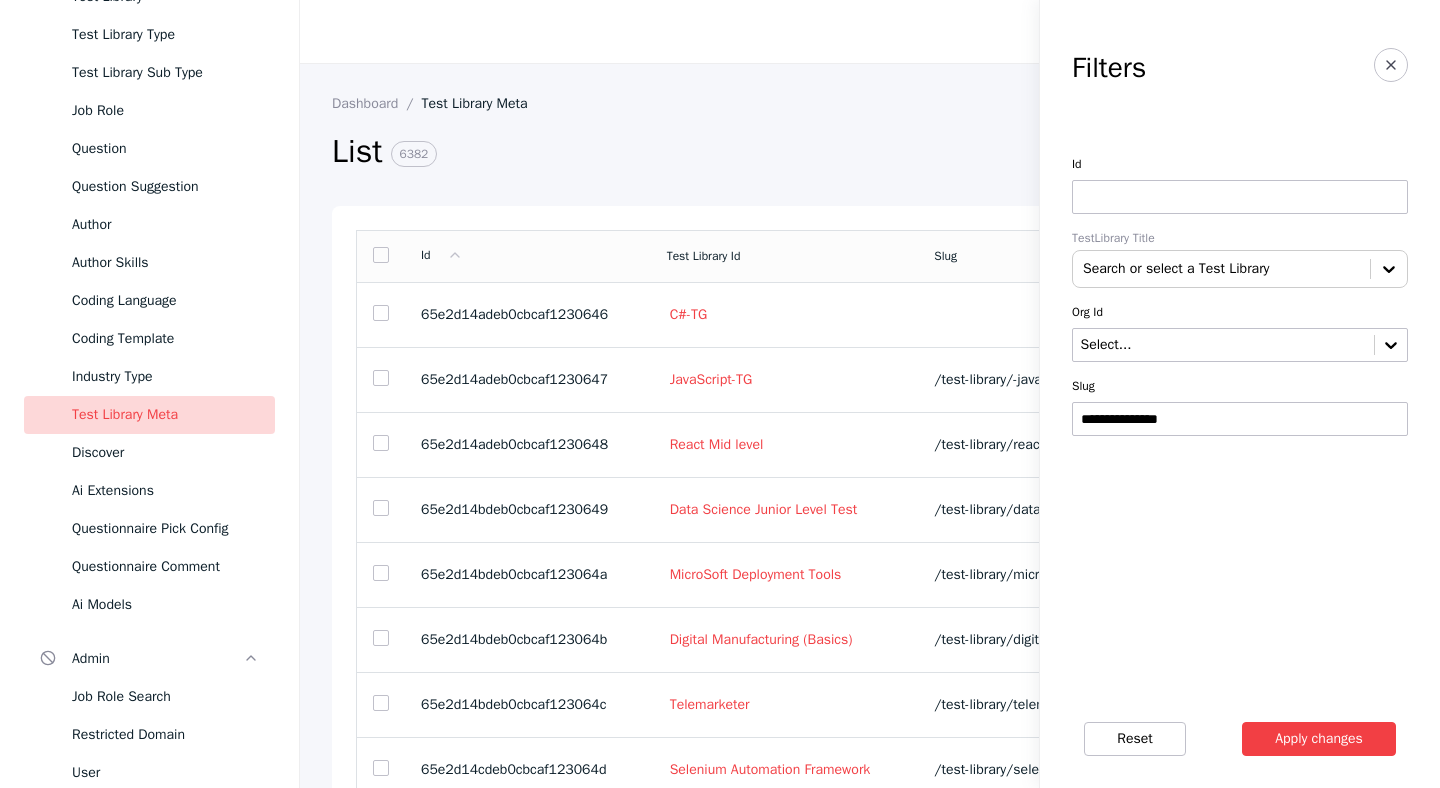 type on "**********" 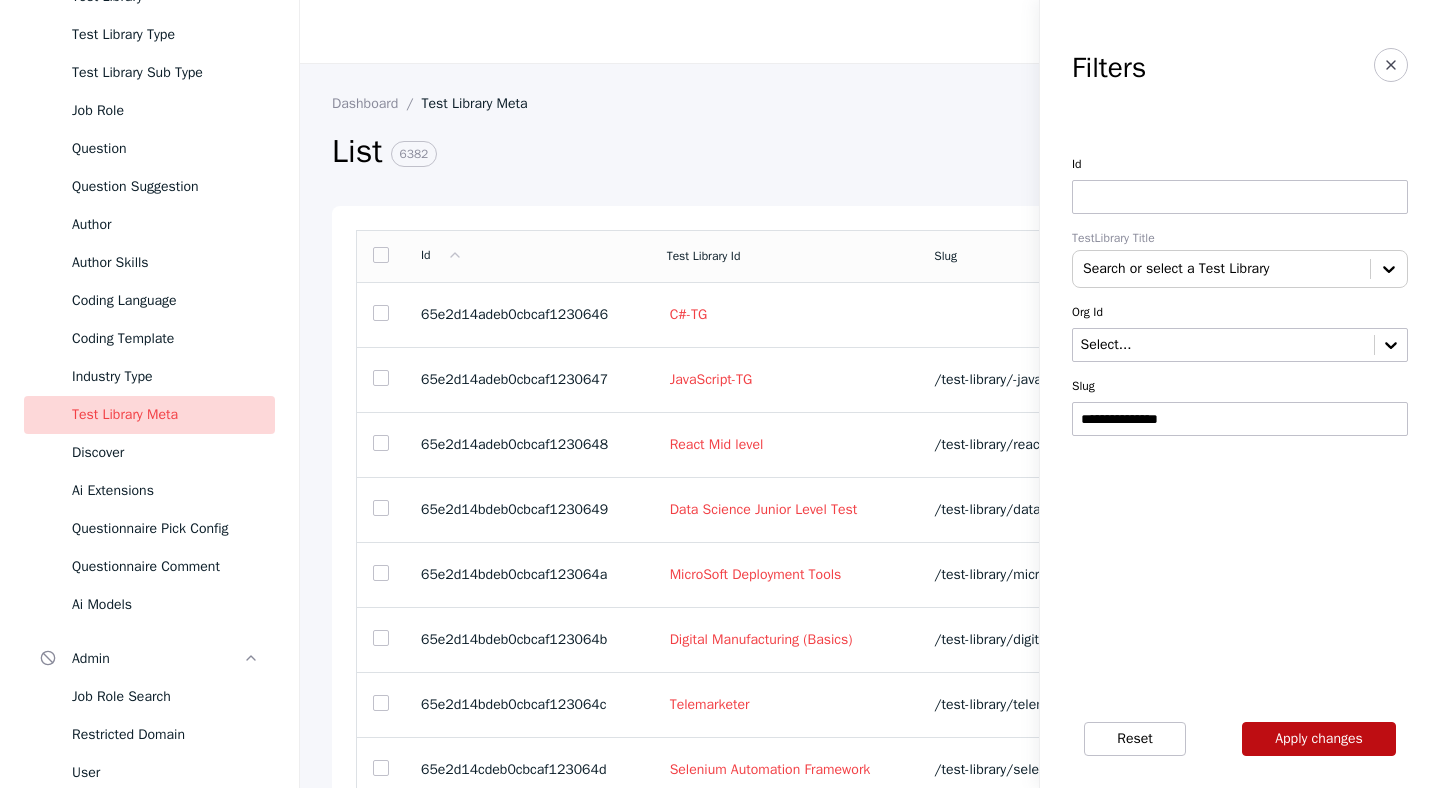 click on "Apply changes" at bounding box center [1319, 739] 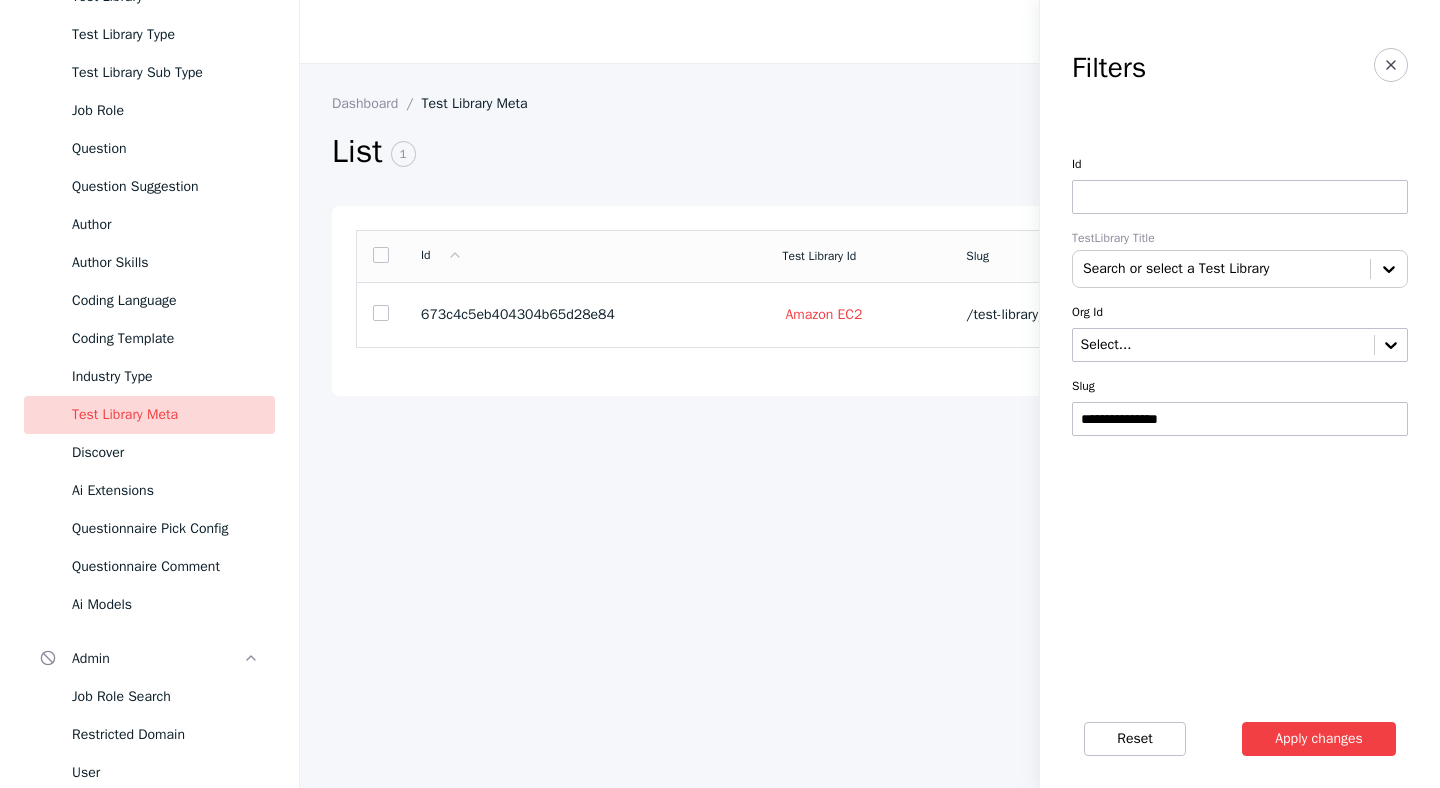 click on "**********" at bounding box center (870, 426) 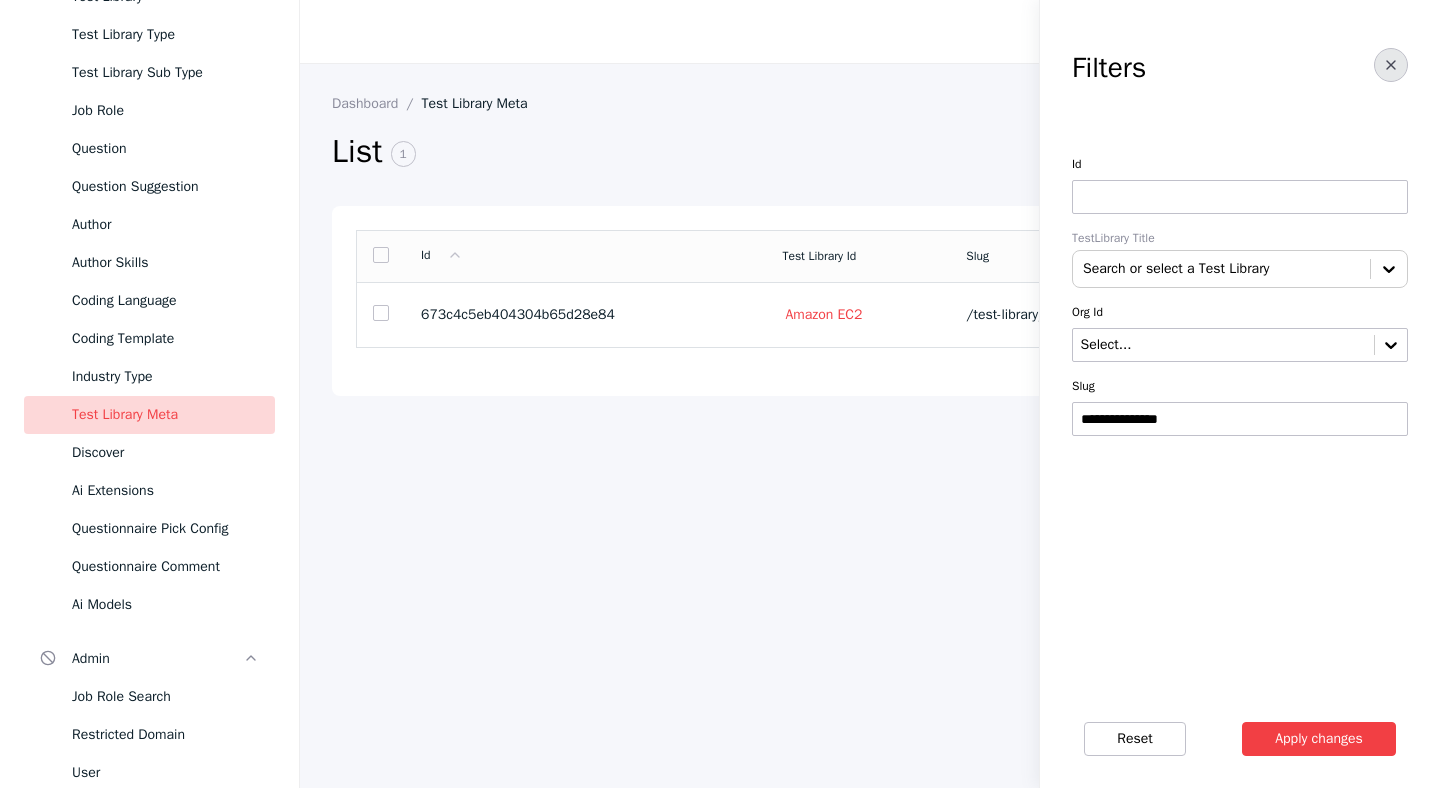 click at bounding box center [1391, 65] 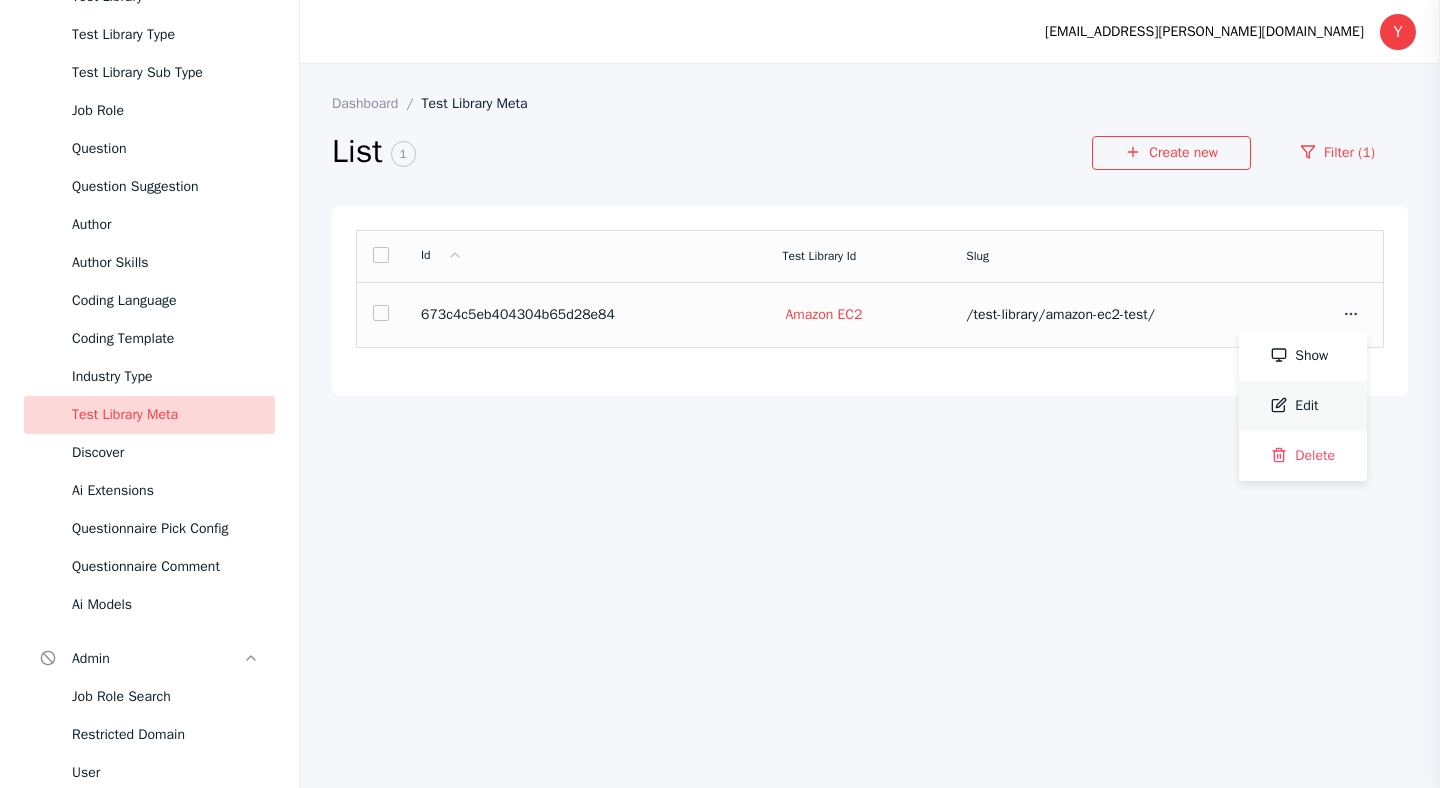 click on "Edit" at bounding box center [1303, 406] 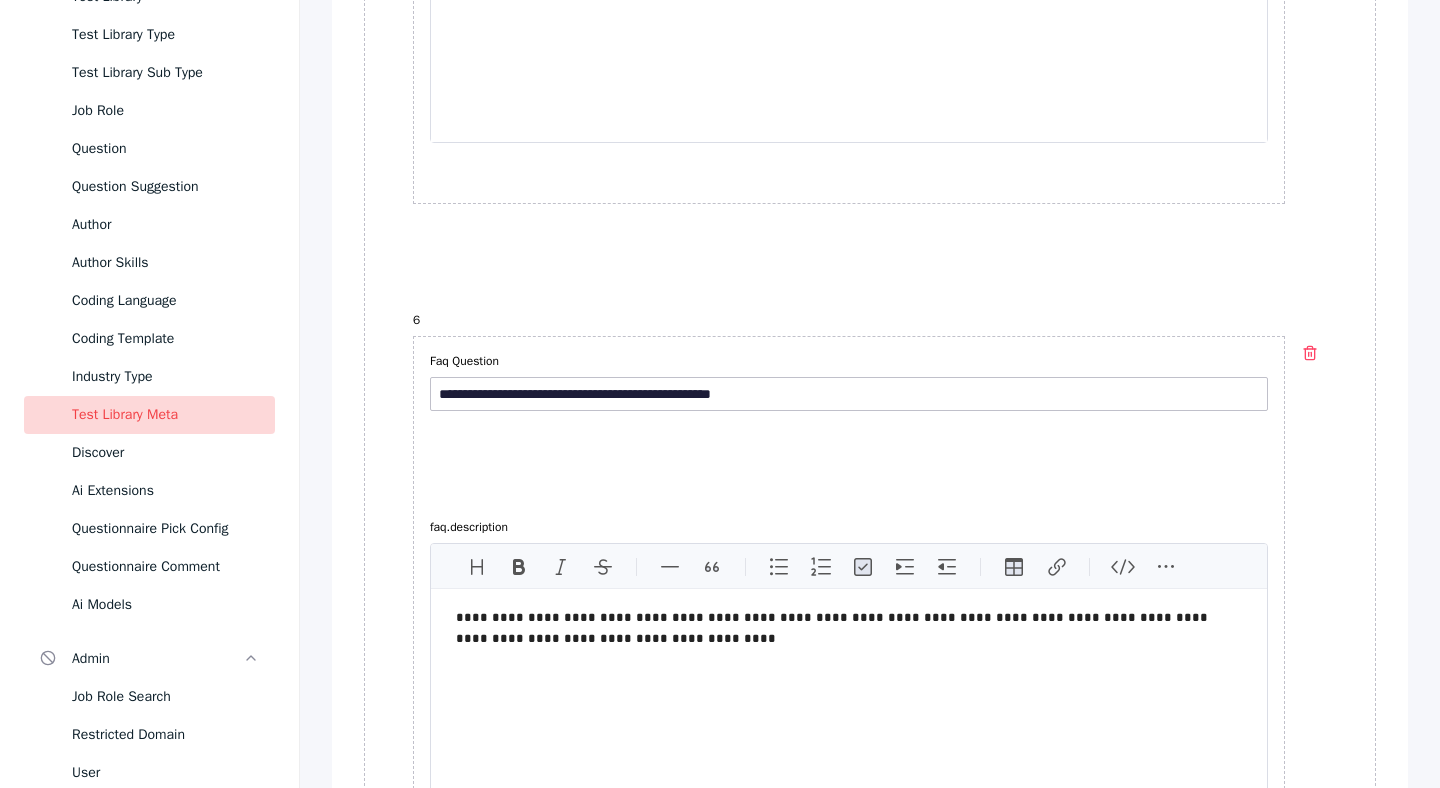 scroll, scrollTop: 7590, scrollLeft: 0, axis: vertical 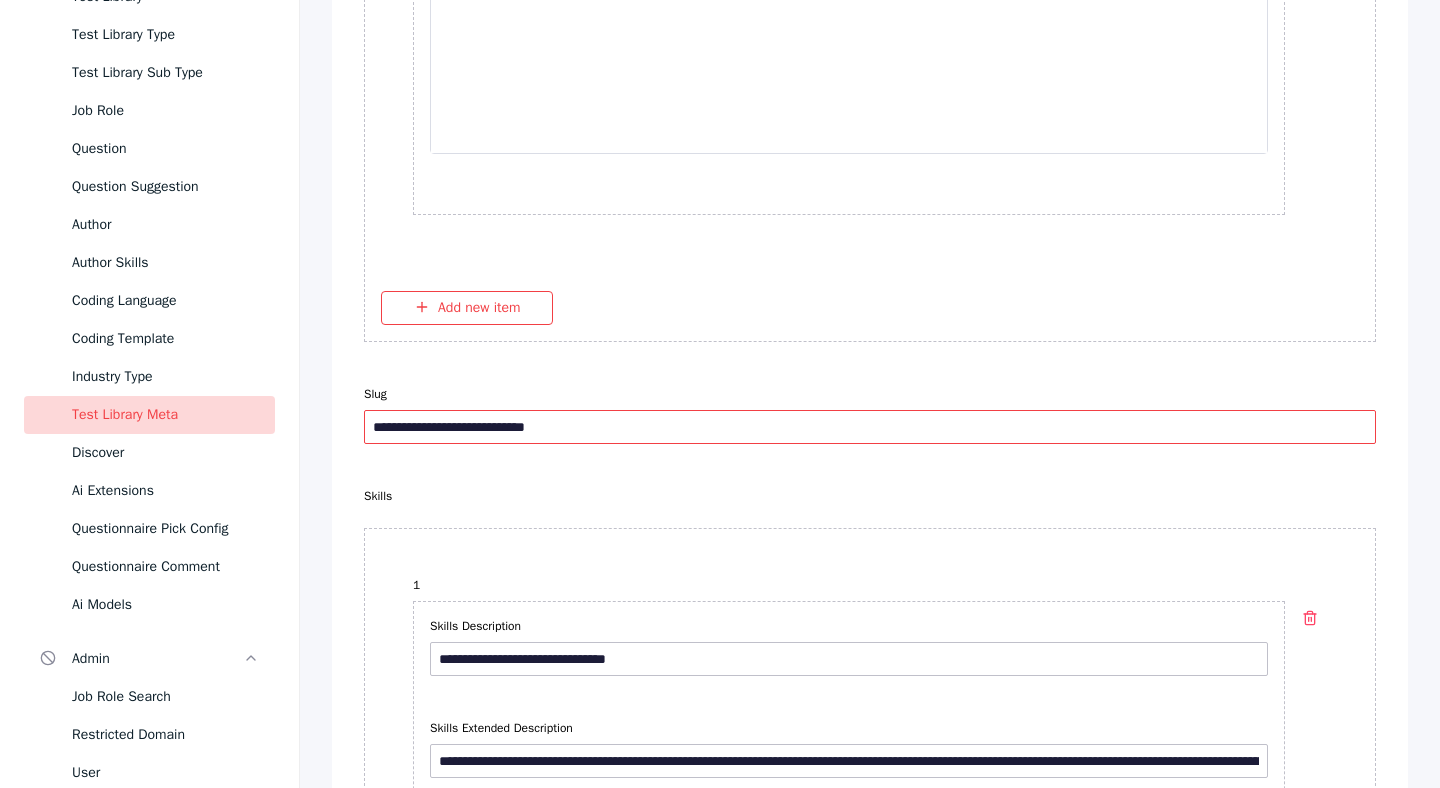 click on "**********" at bounding box center [870, 427] 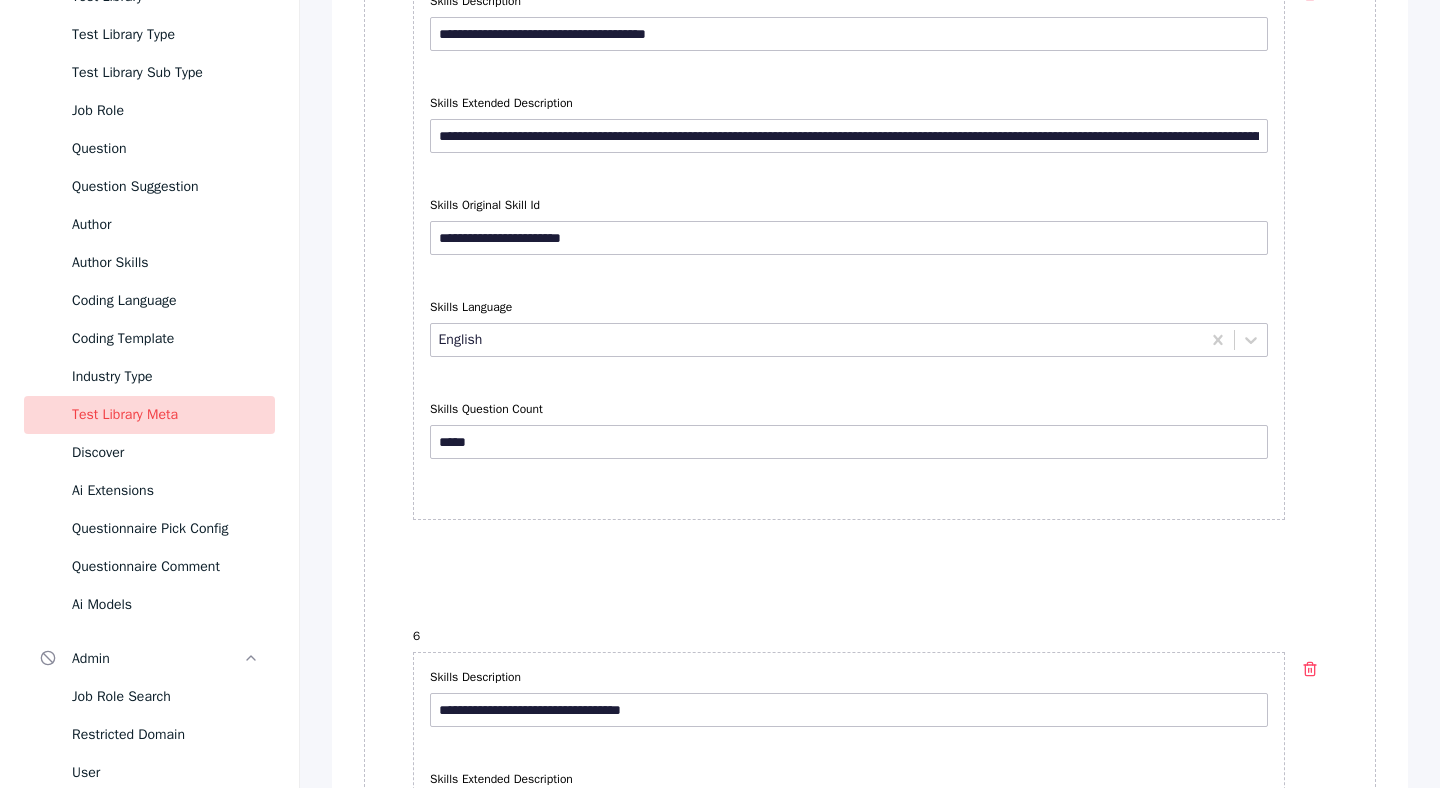 scroll, scrollTop: 11046, scrollLeft: 0, axis: vertical 